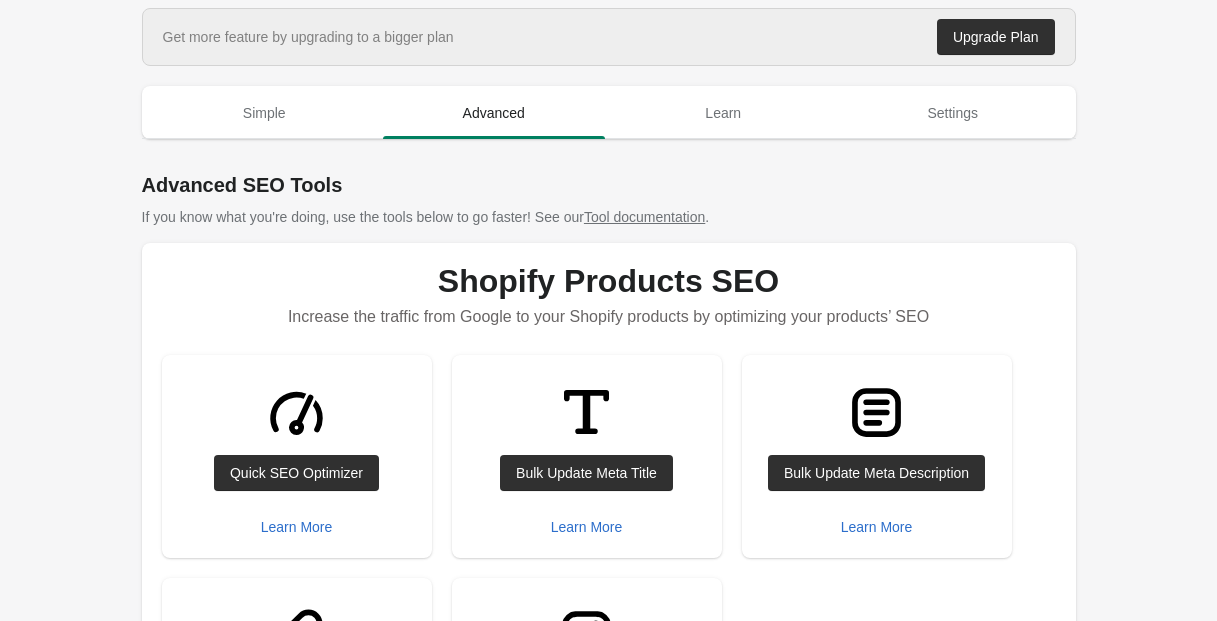 scroll, scrollTop: 0, scrollLeft: 0, axis: both 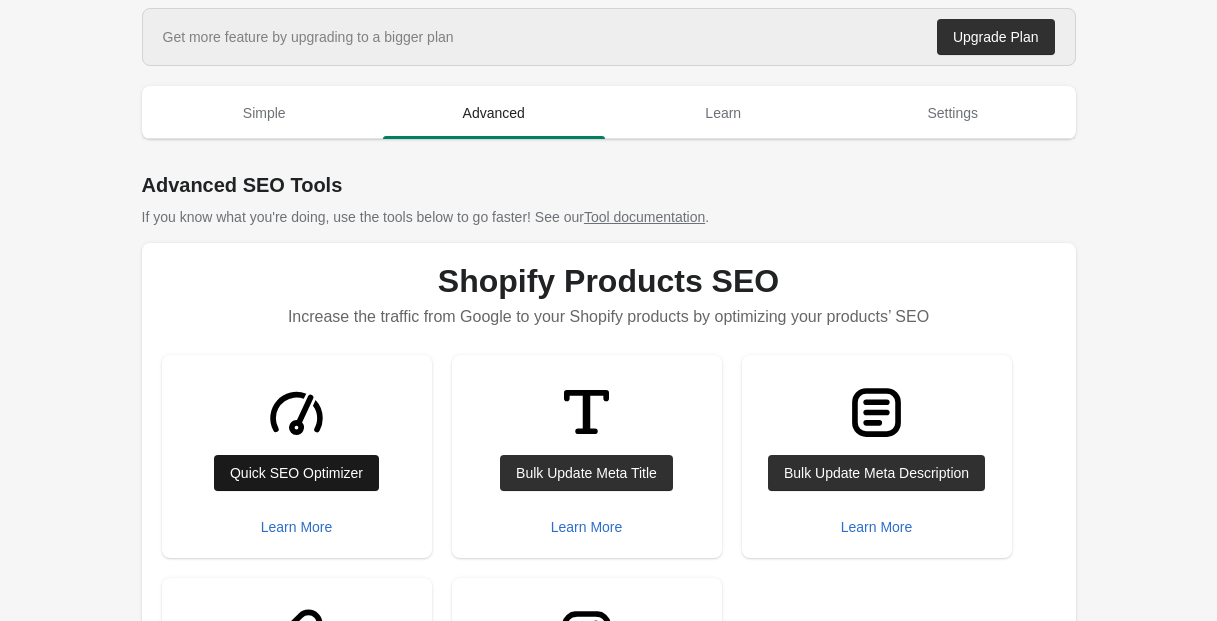 click on "Quick SEO Optimizer" at bounding box center (296, 473) 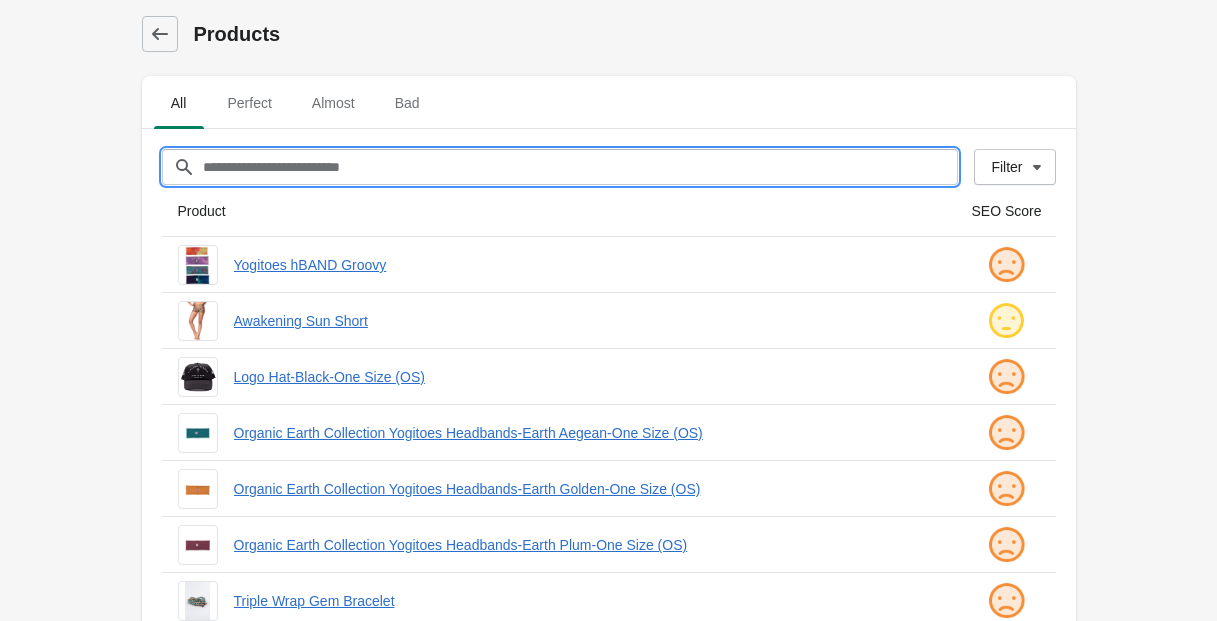 click on "Filter[title]" at bounding box center [580, 167] 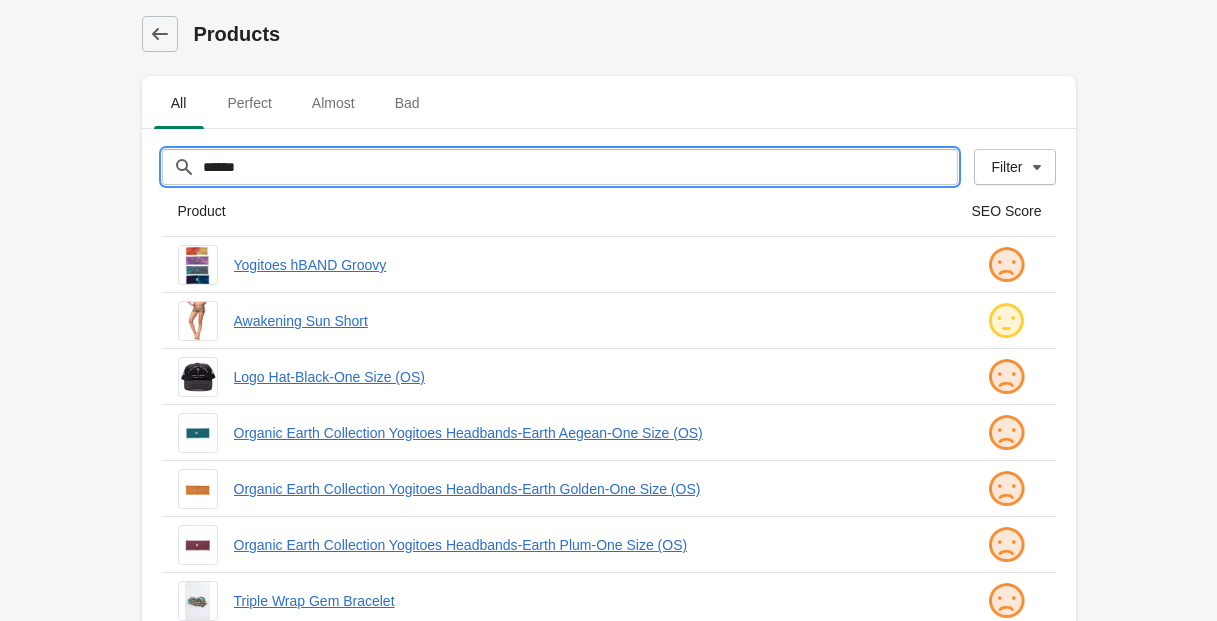 type on "******" 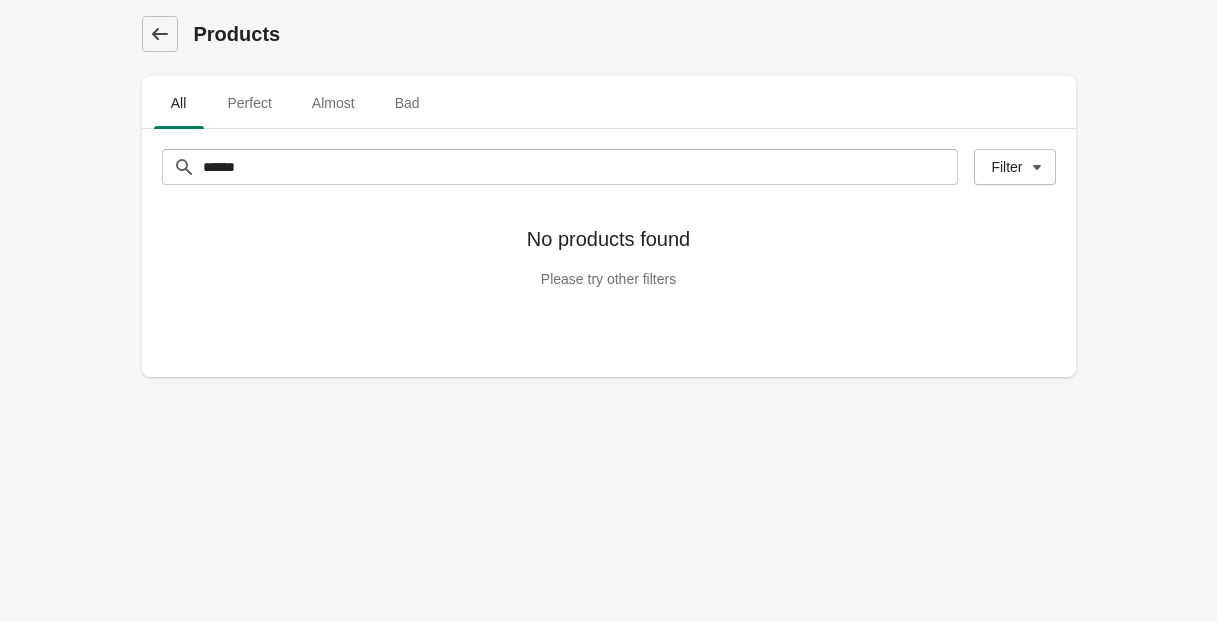click 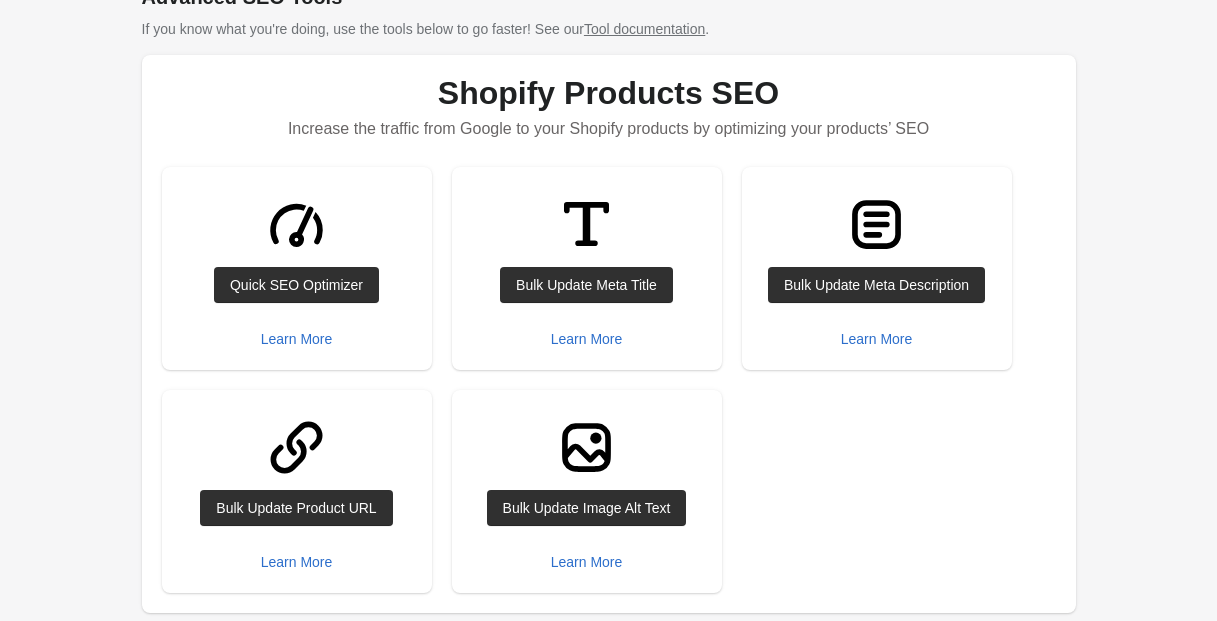 scroll, scrollTop: 206, scrollLeft: 0, axis: vertical 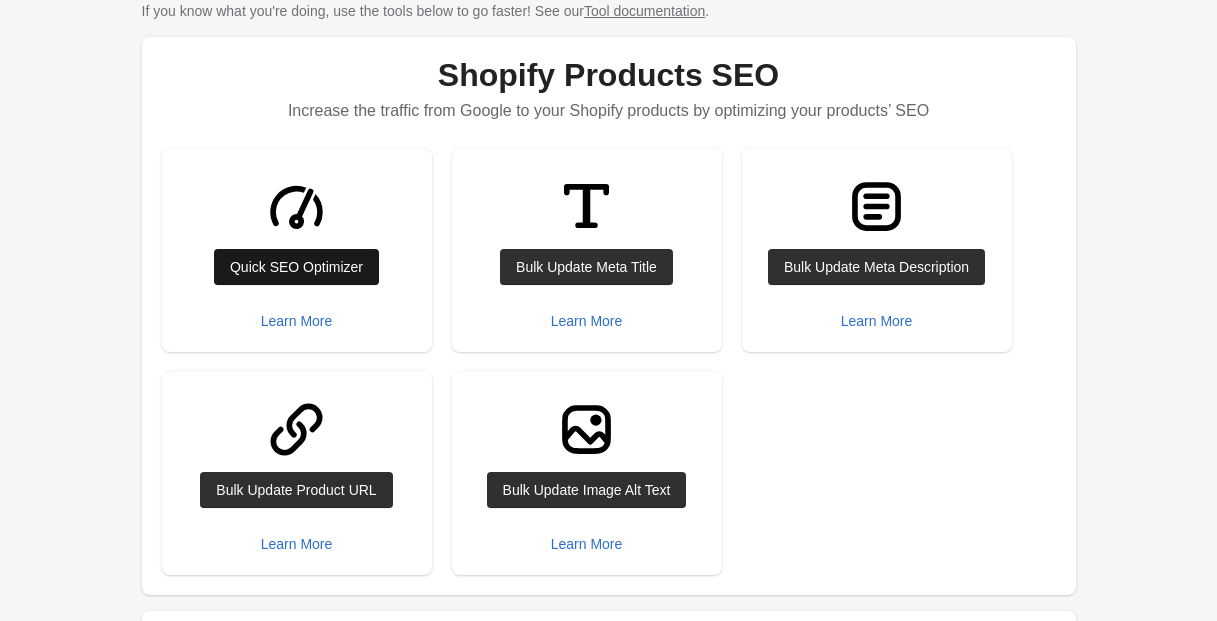 click on "Quick SEO Optimizer" at bounding box center [296, 267] 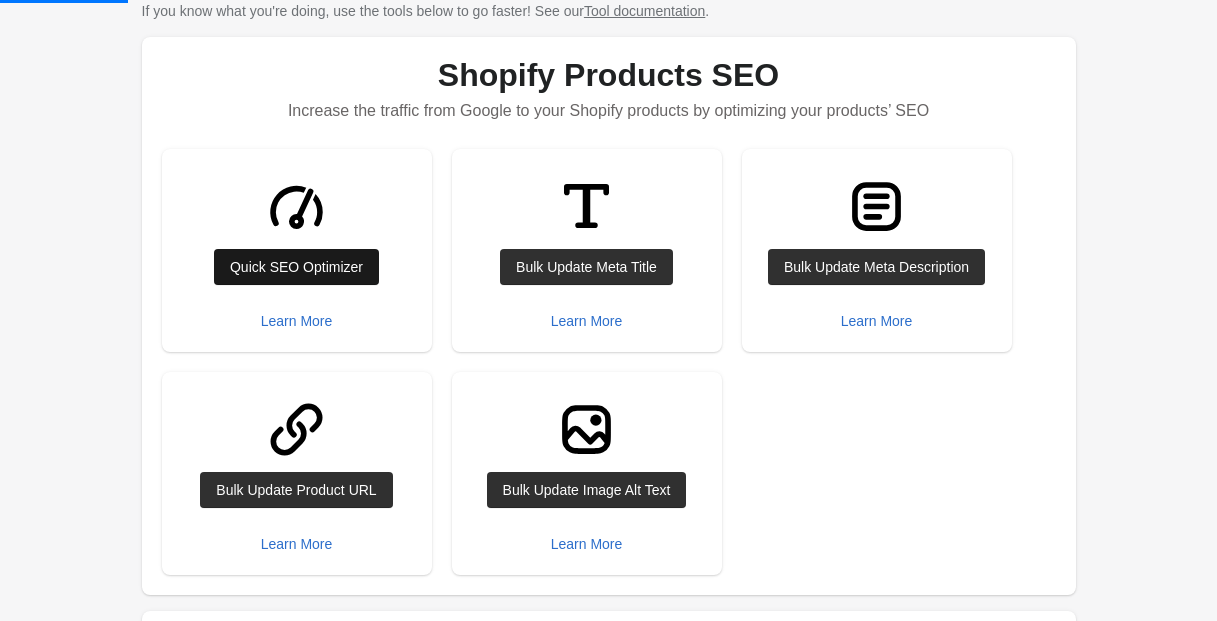 scroll, scrollTop: 0, scrollLeft: 0, axis: both 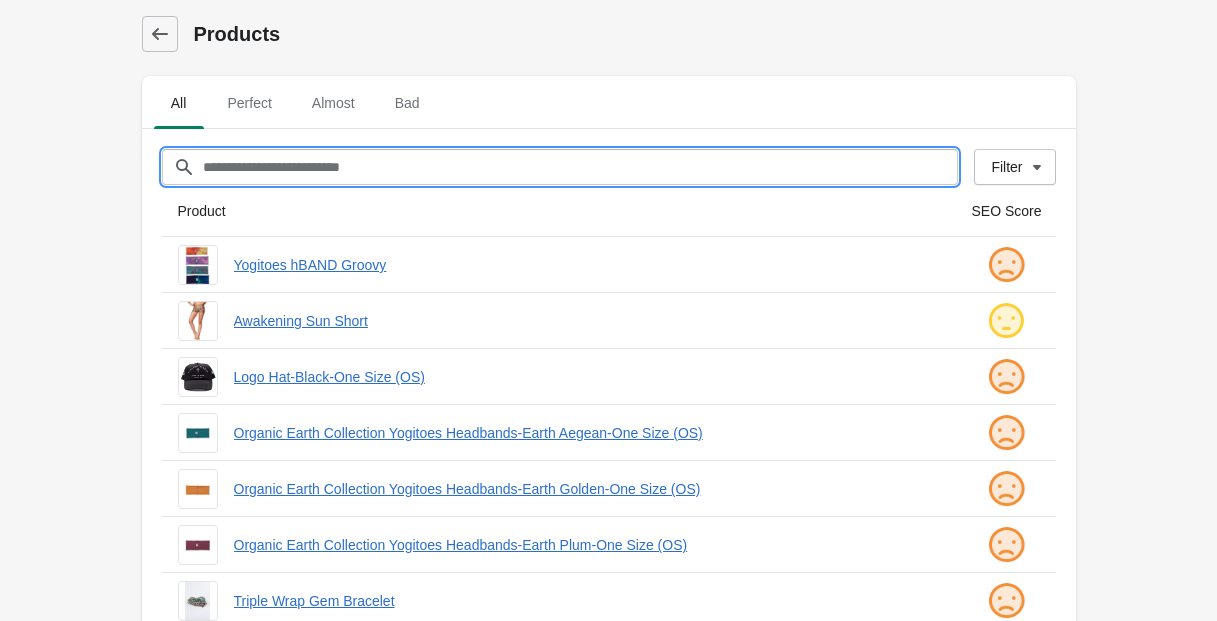 click on "Filter[title]" at bounding box center (580, 167) 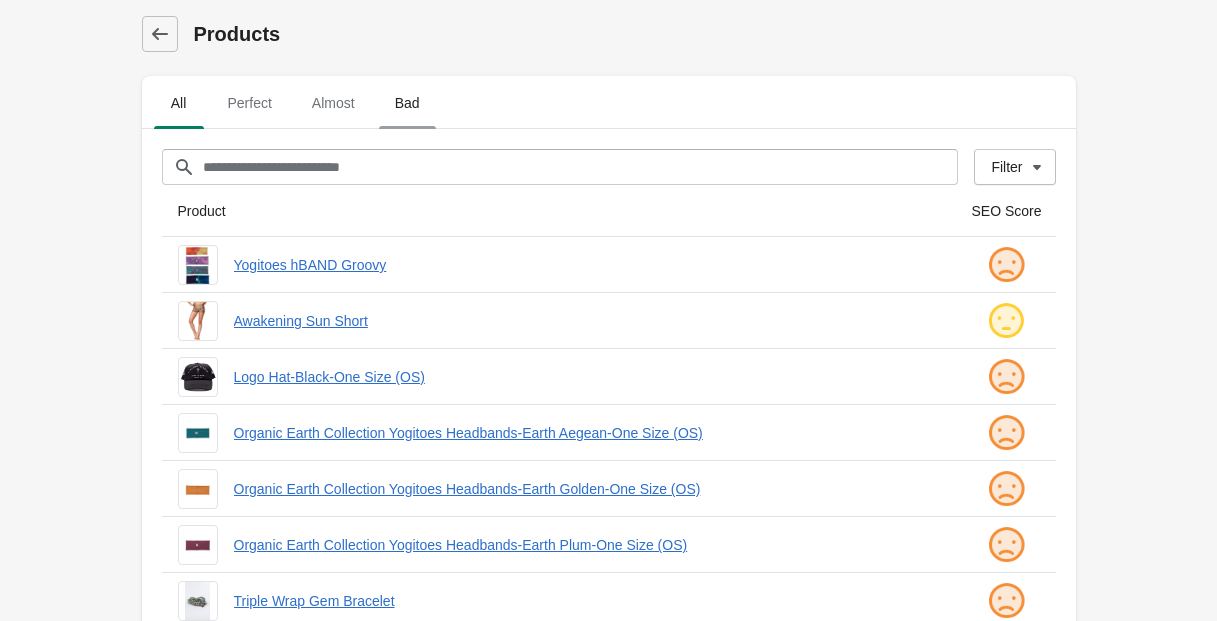 click on "Bad" at bounding box center (407, 103) 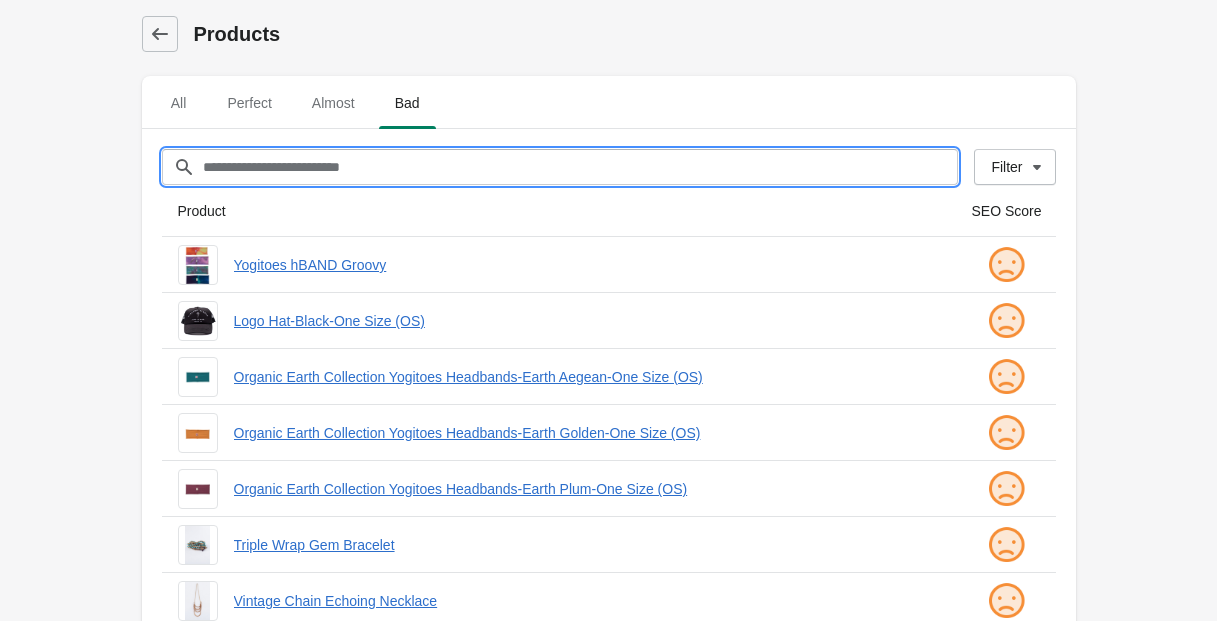click on "Filter[title]" at bounding box center [580, 167] 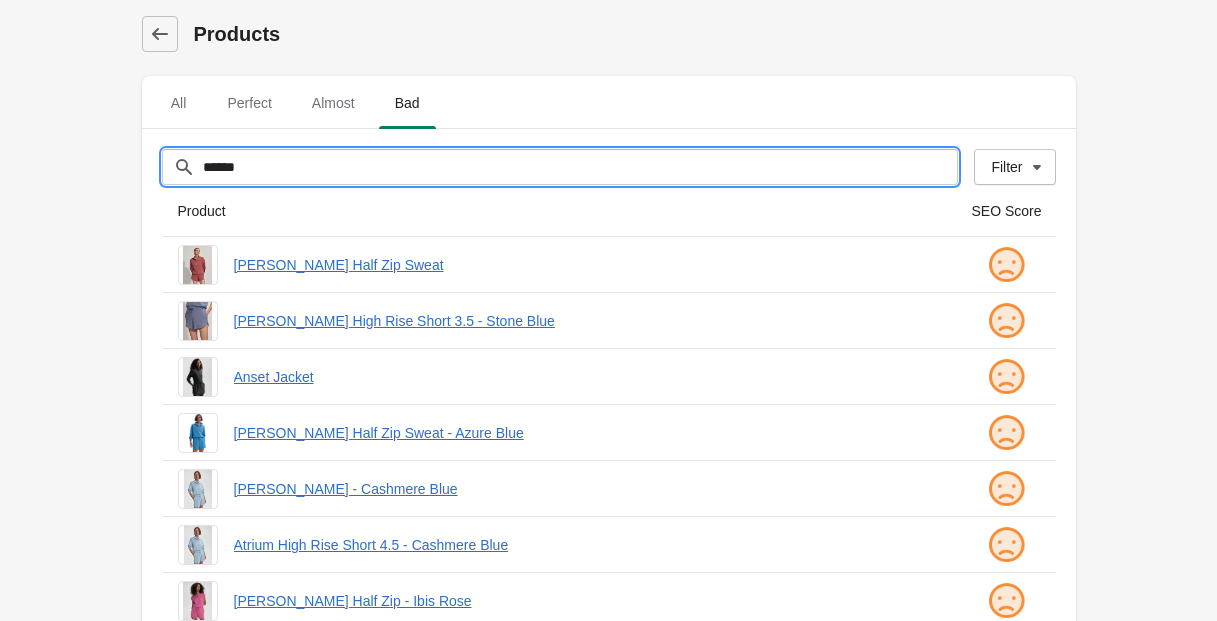 type on "******" 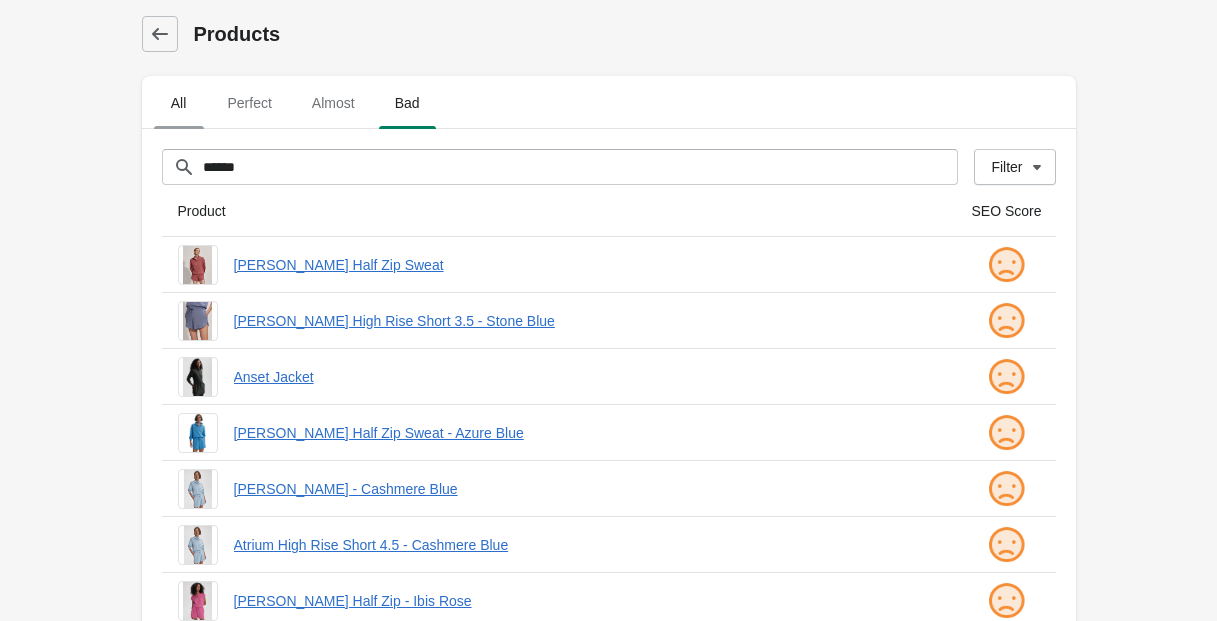 click on "All" at bounding box center (179, 103) 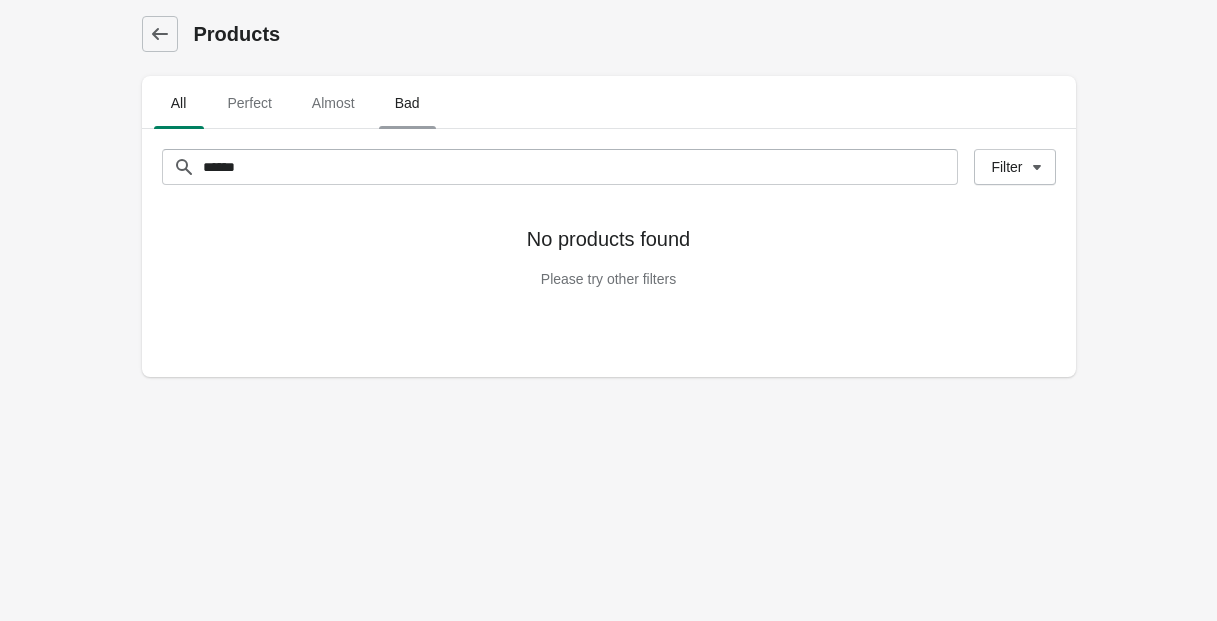 click on "Bad" at bounding box center (407, 103) 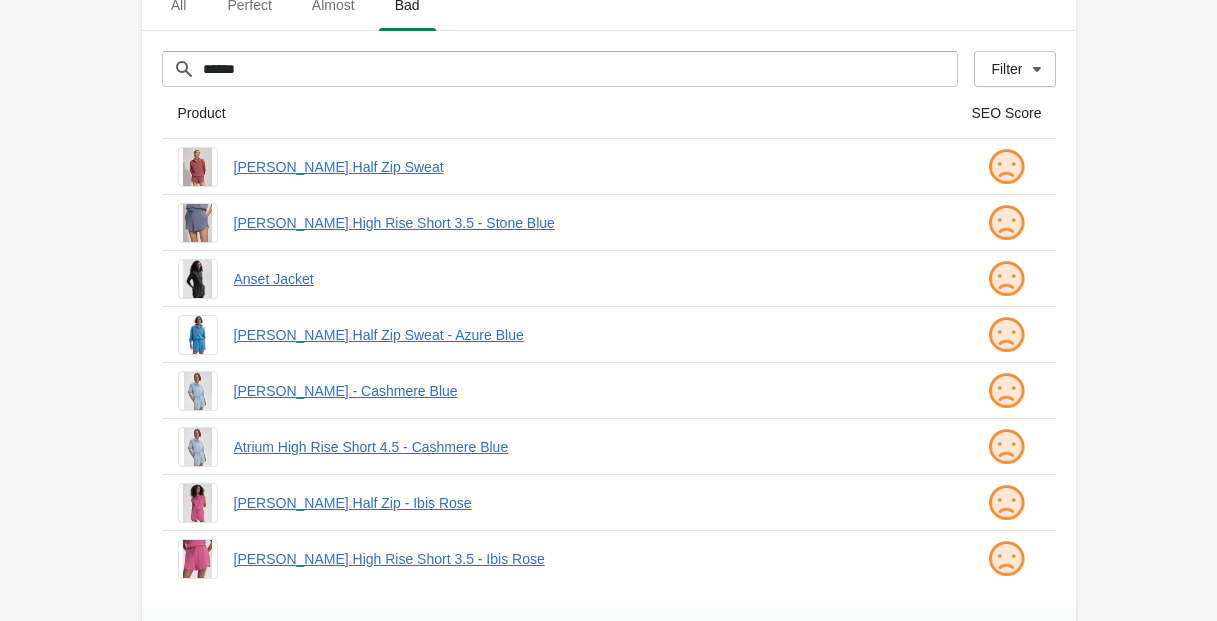 scroll, scrollTop: 0, scrollLeft: 0, axis: both 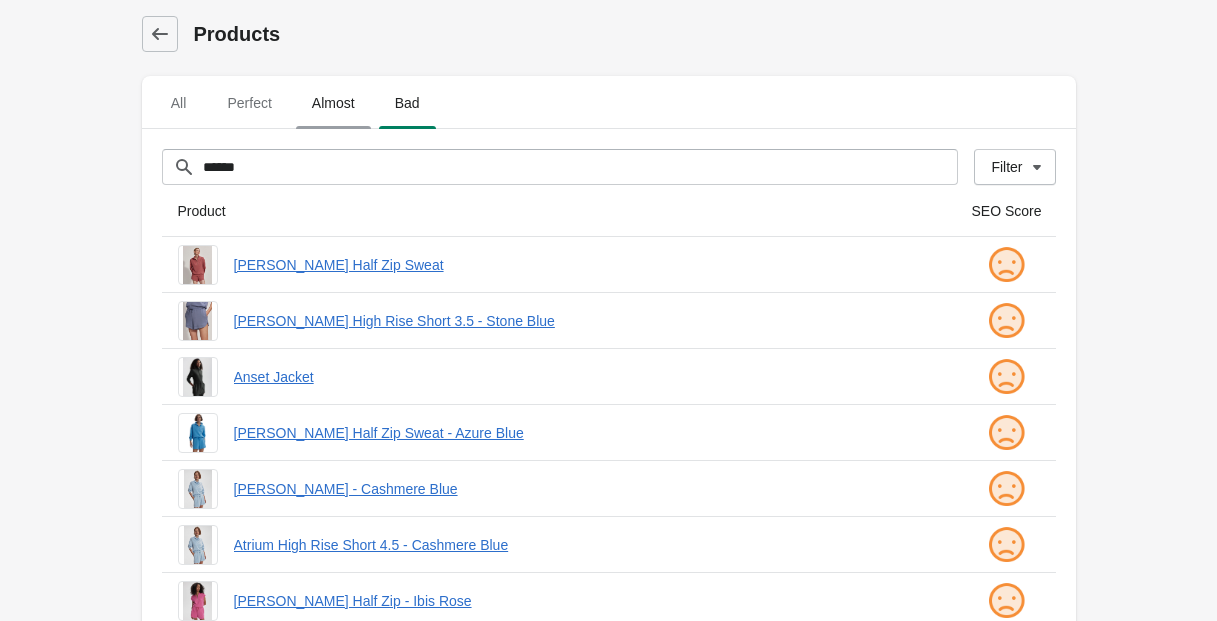 click on "Almost" at bounding box center (333, 103) 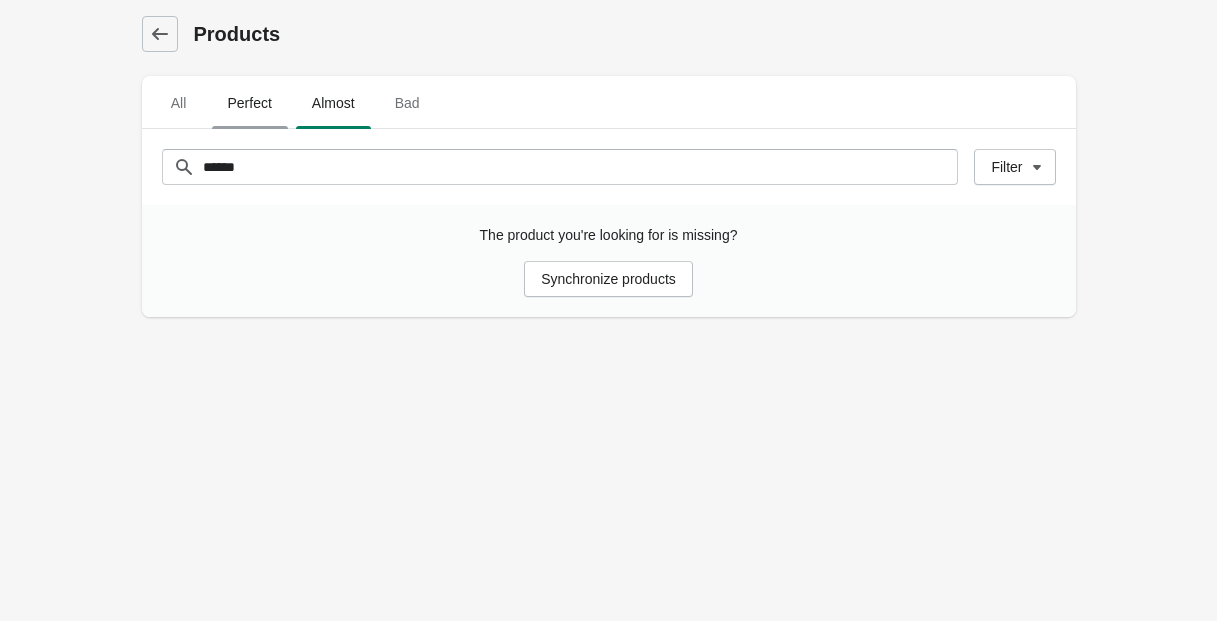 click on "Perfect" at bounding box center (250, 103) 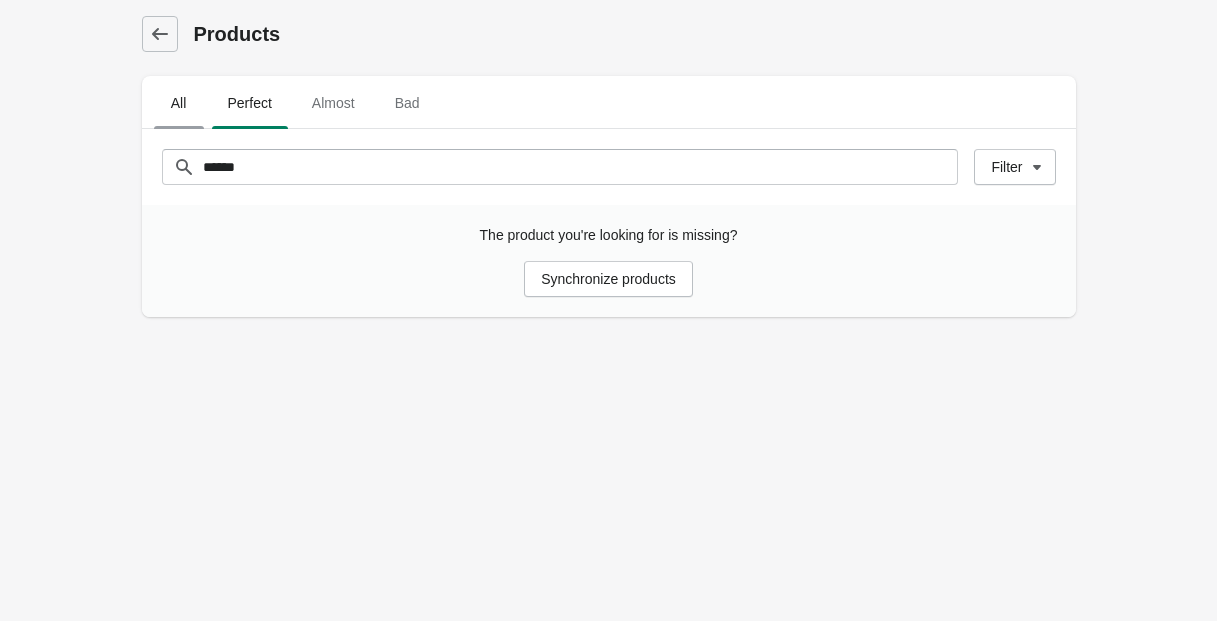 click on "All" at bounding box center [179, 103] 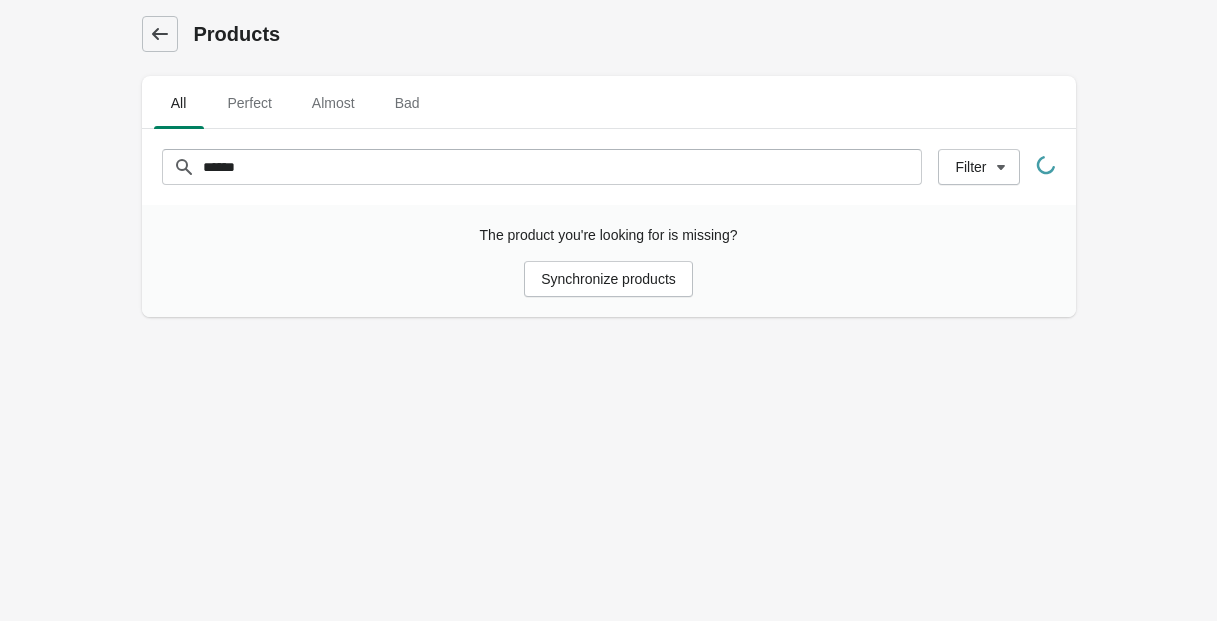 click 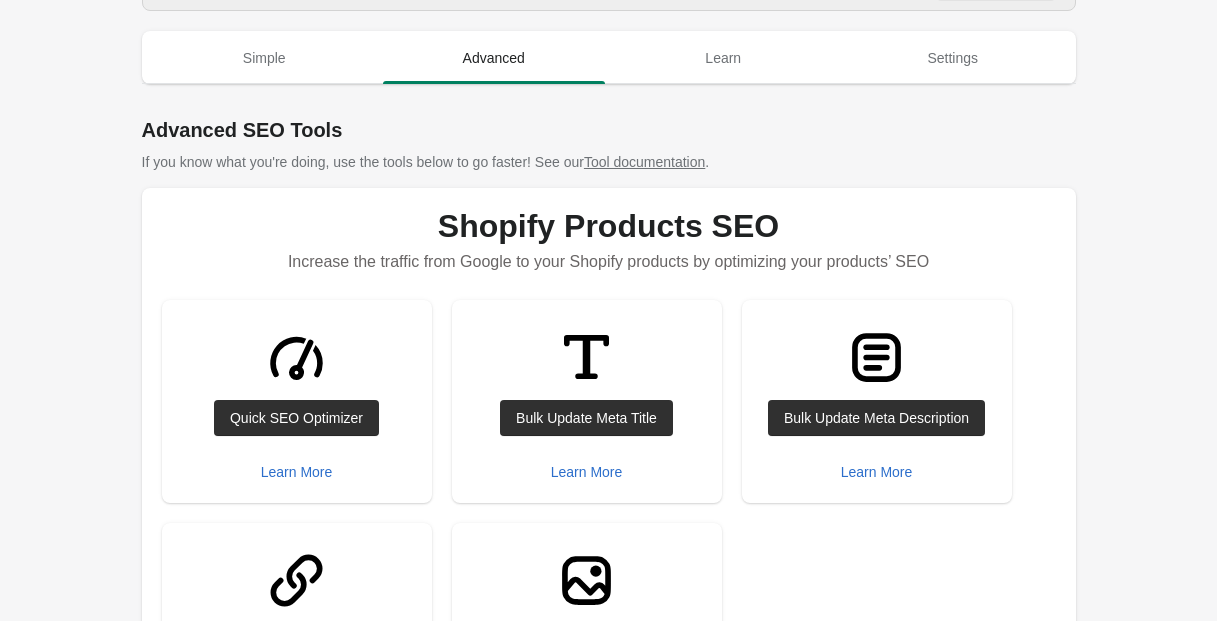 scroll, scrollTop: 0, scrollLeft: 0, axis: both 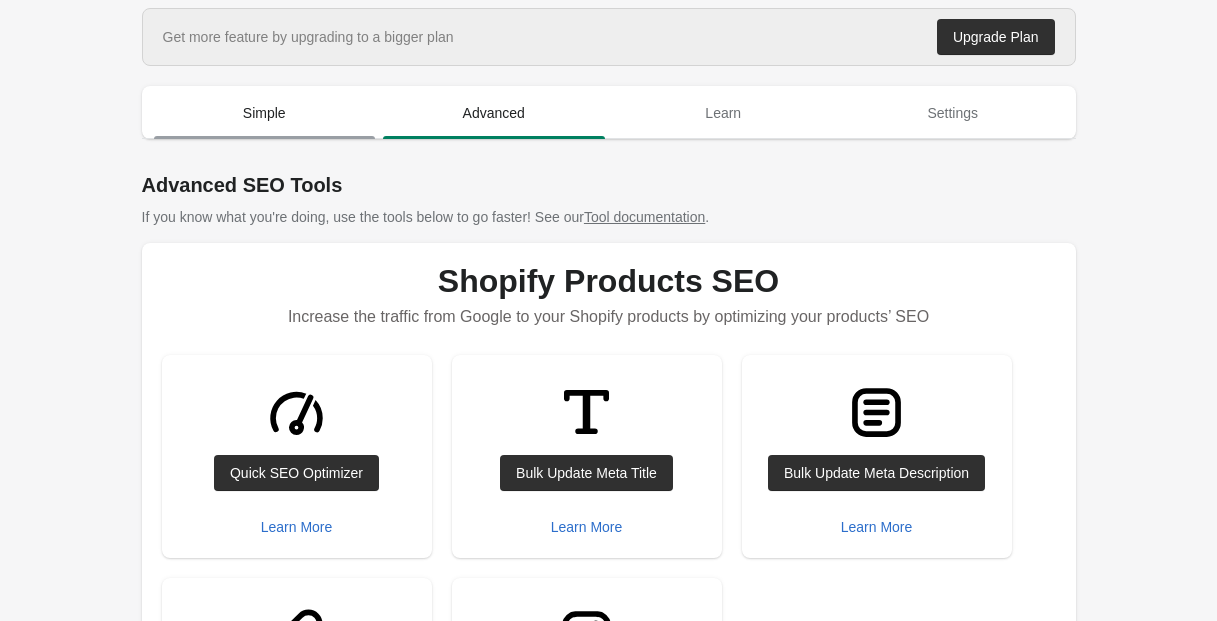 click on "Simple" at bounding box center [265, 113] 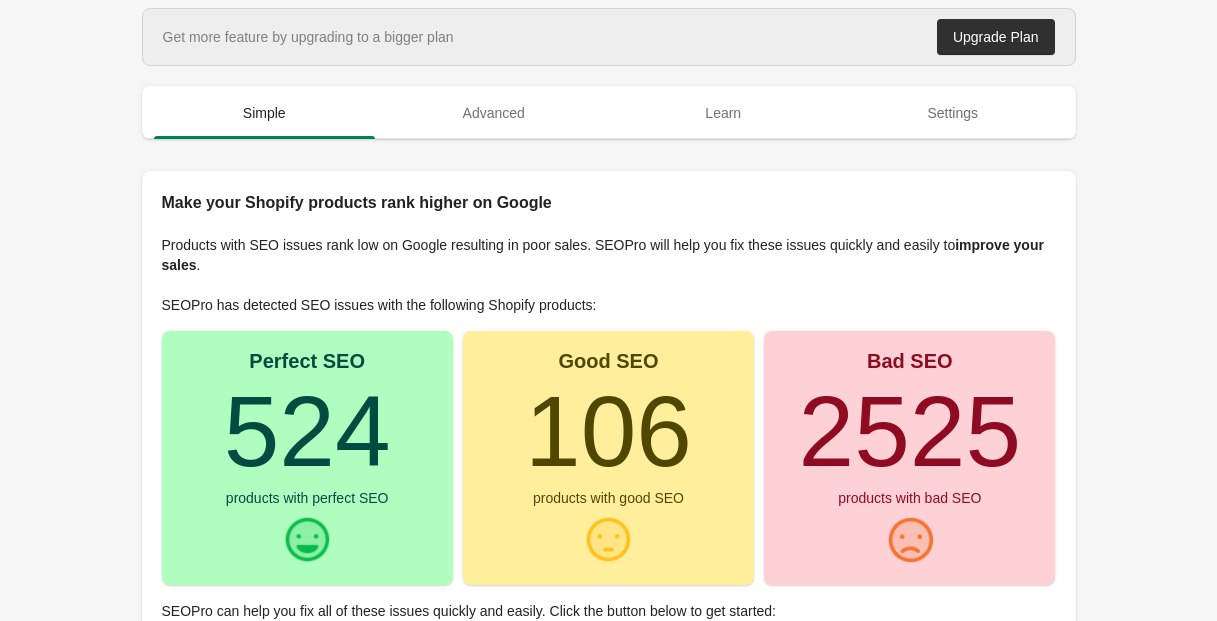 click on "2525" at bounding box center (910, 431) 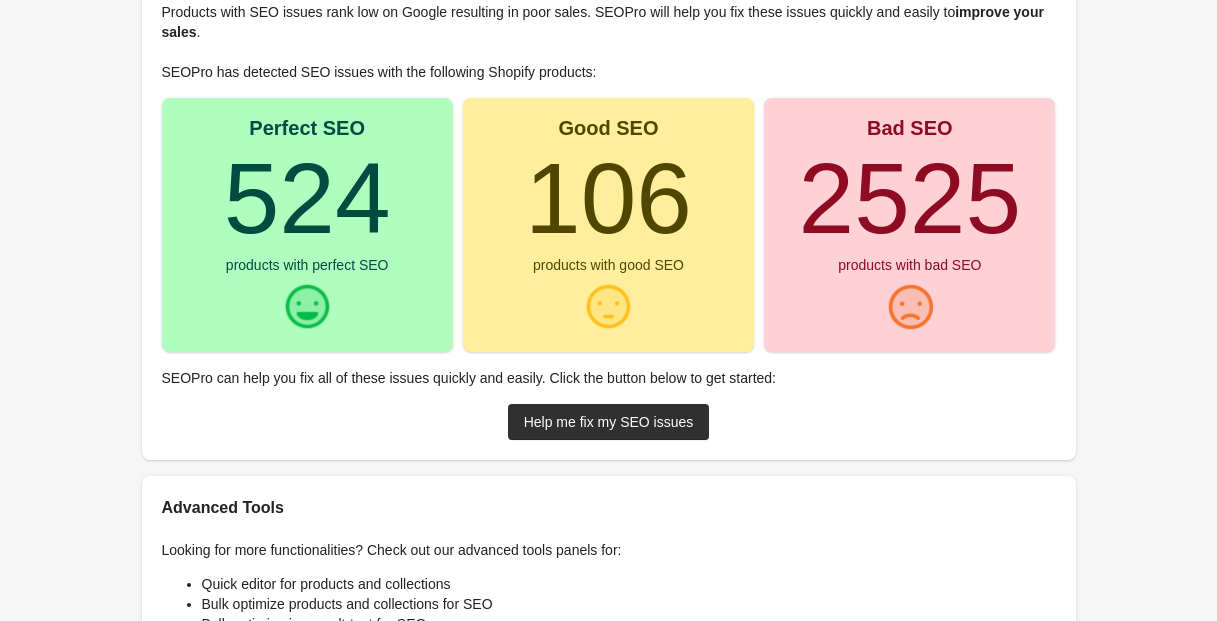 scroll, scrollTop: 250, scrollLeft: 0, axis: vertical 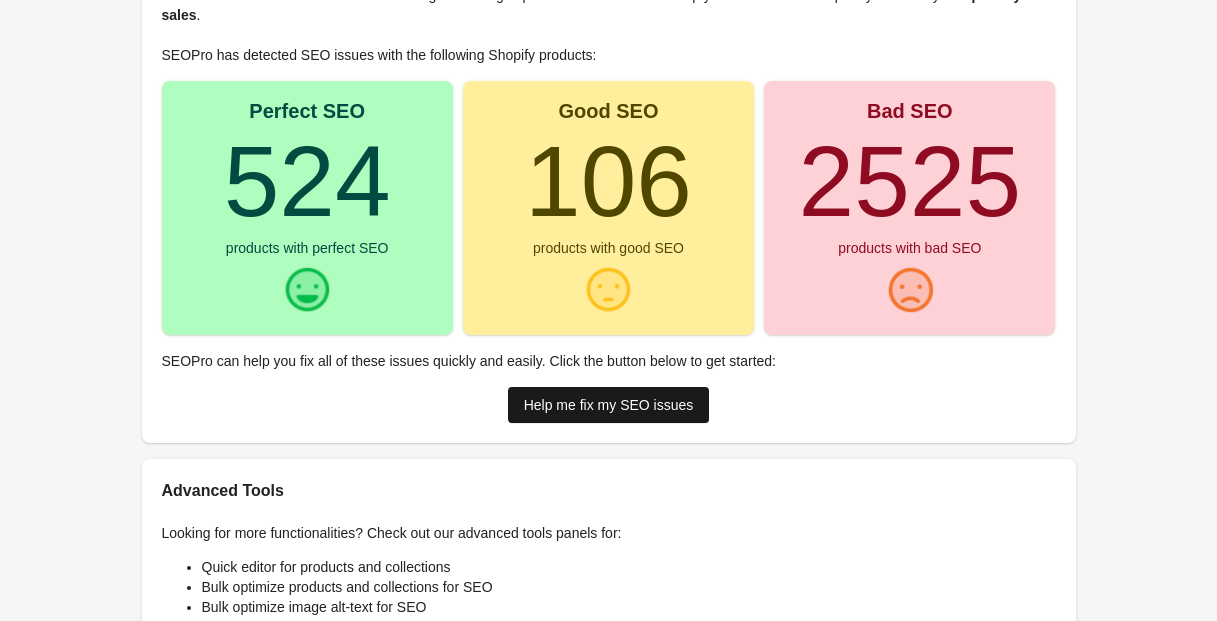 click on "Help me fix my SEO issues" at bounding box center (609, 405) 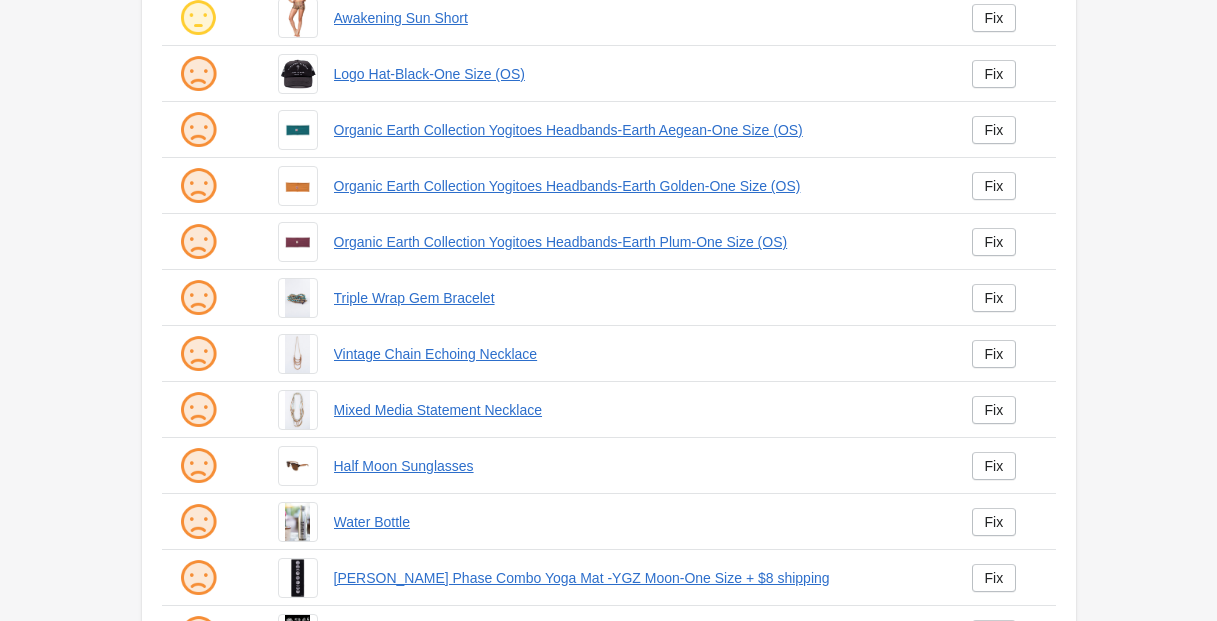 scroll, scrollTop: 0, scrollLeft: 0, axis: both 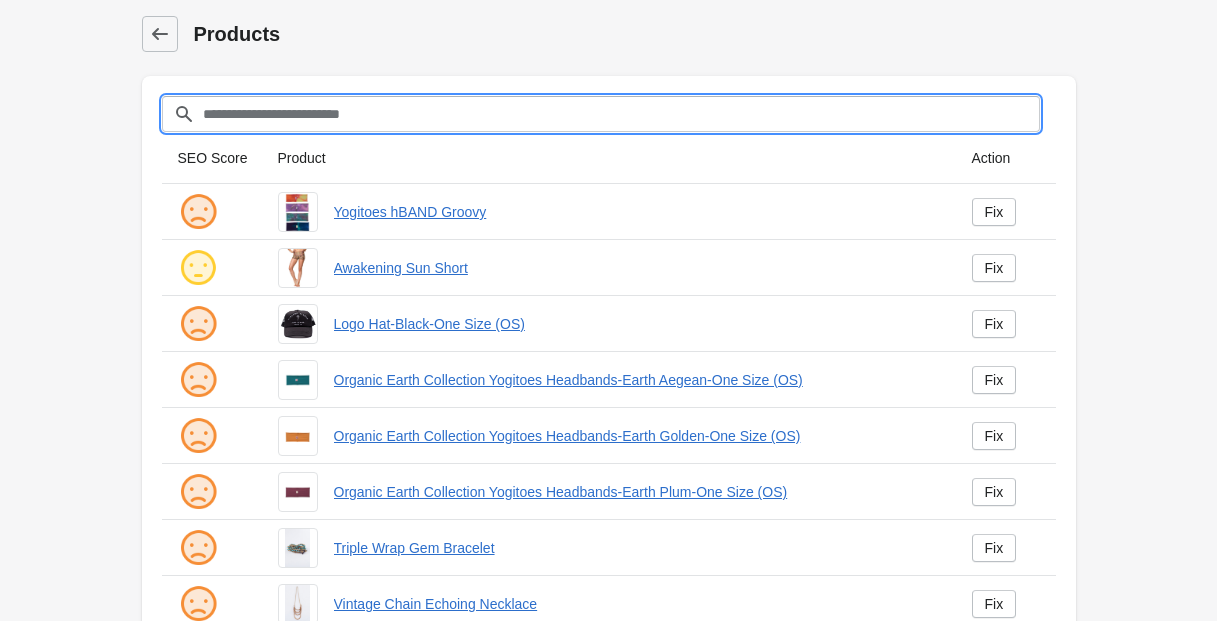 click on "Filter[title]" at bounding box center (621, 114) 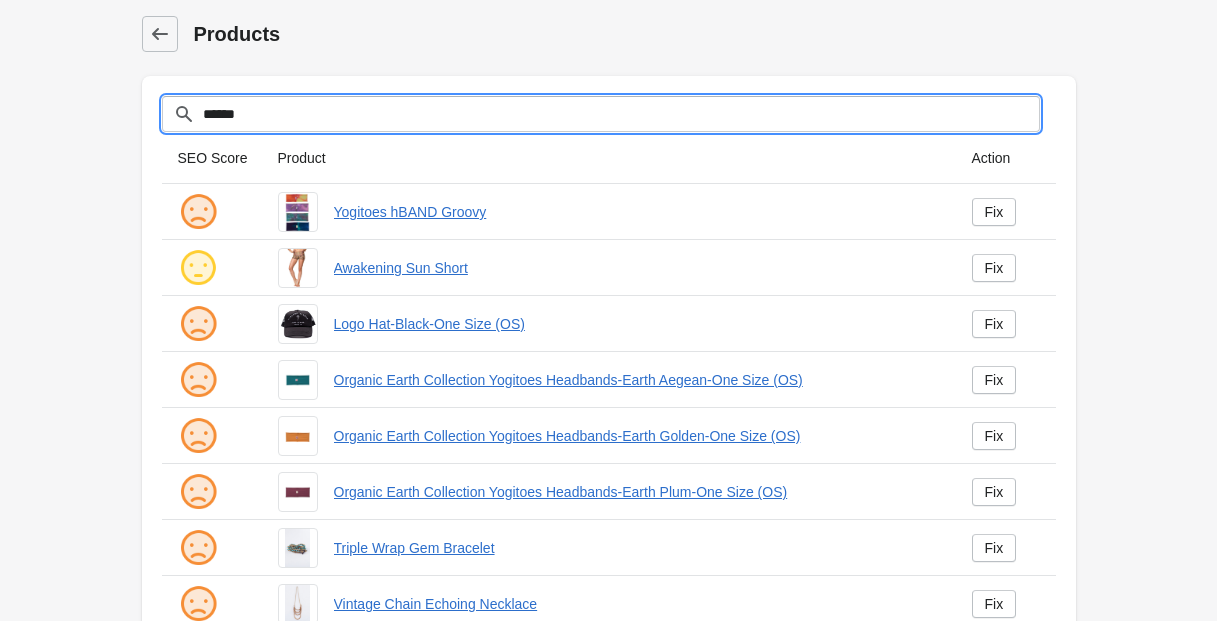 type on "******" 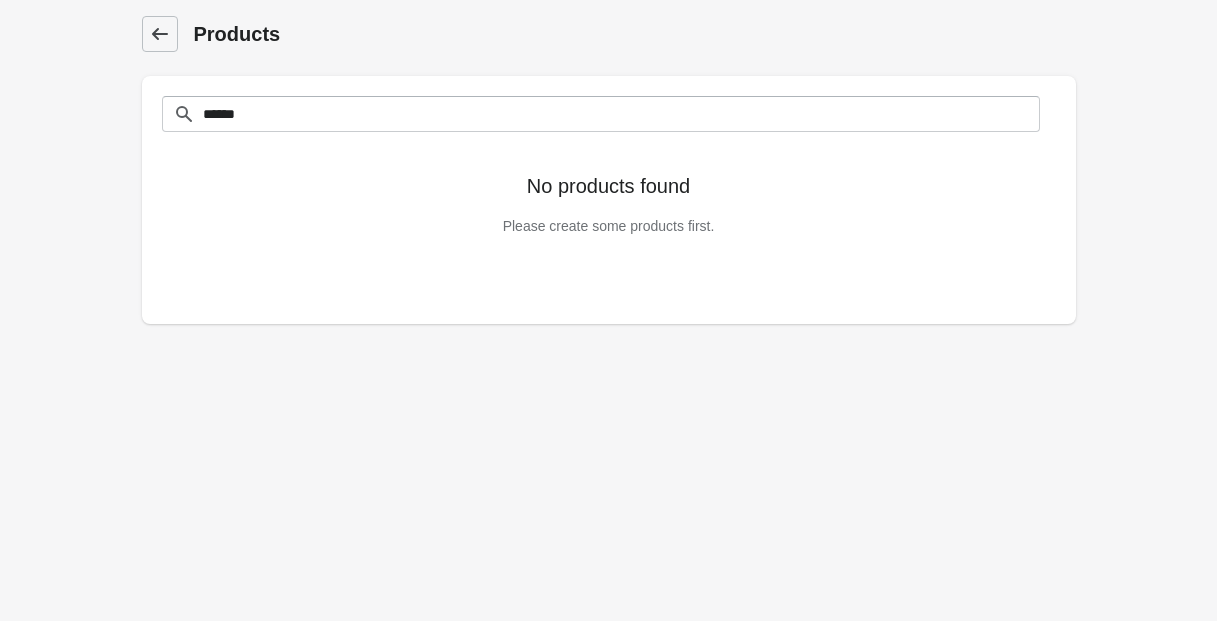 click 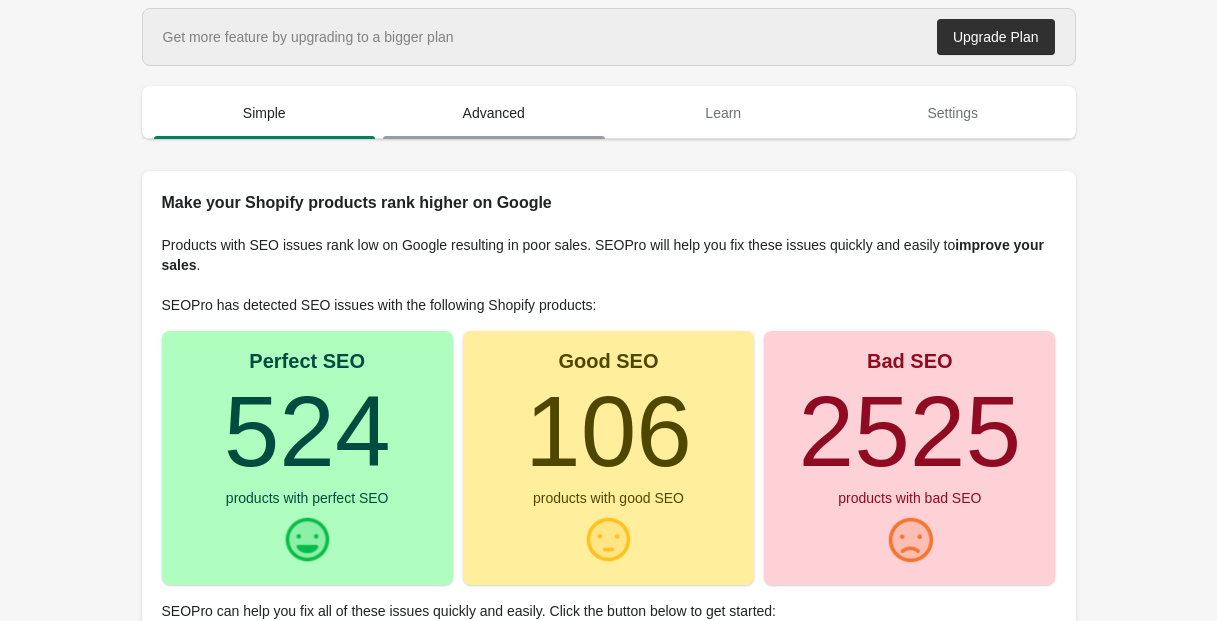 click on "Advanced" at bounding box center [494, 113] 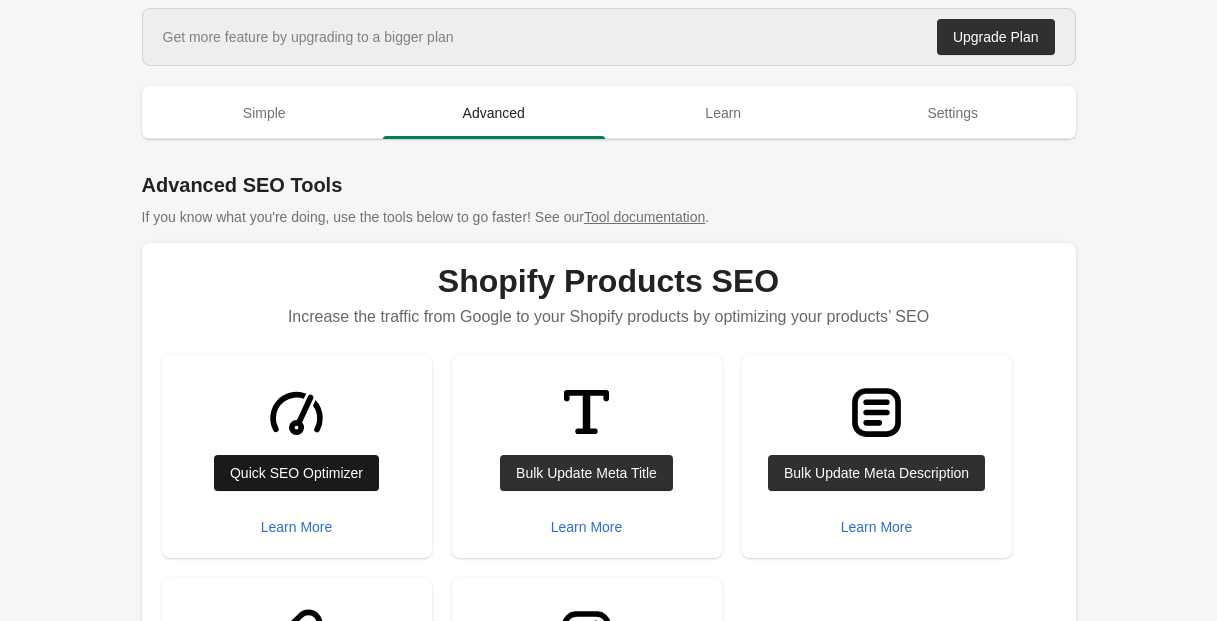 click on "Quick SEO Optimizer" at bounding box center (296, 473) 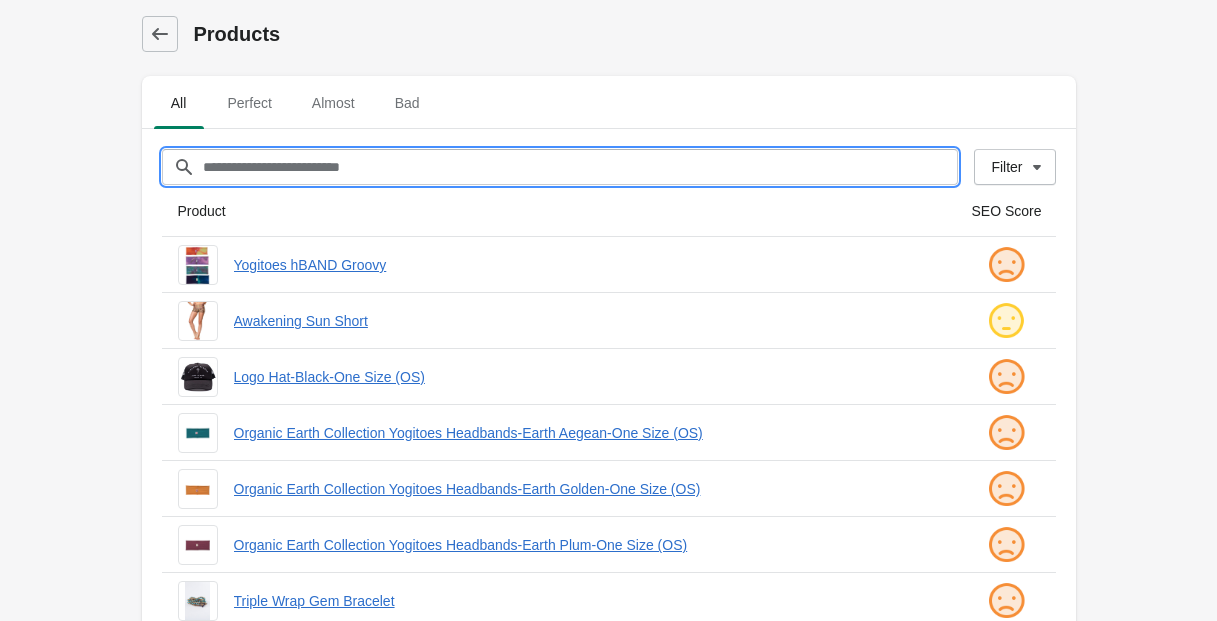click on "Filter[title]" at bounding box center [580, 167] 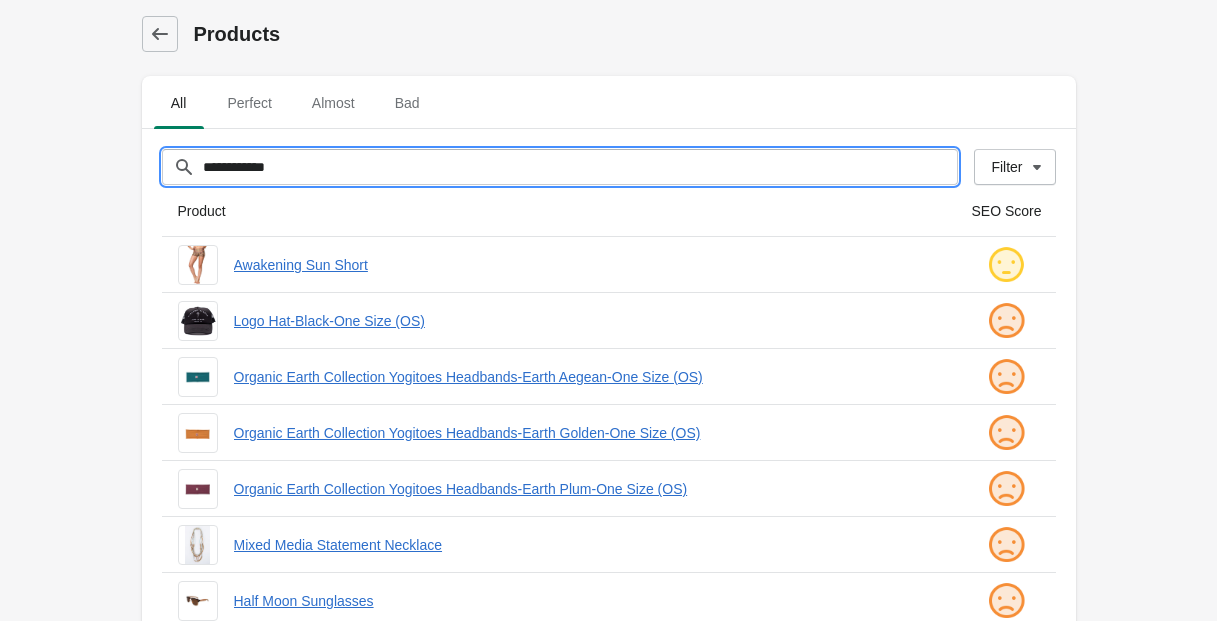 type on "**********" 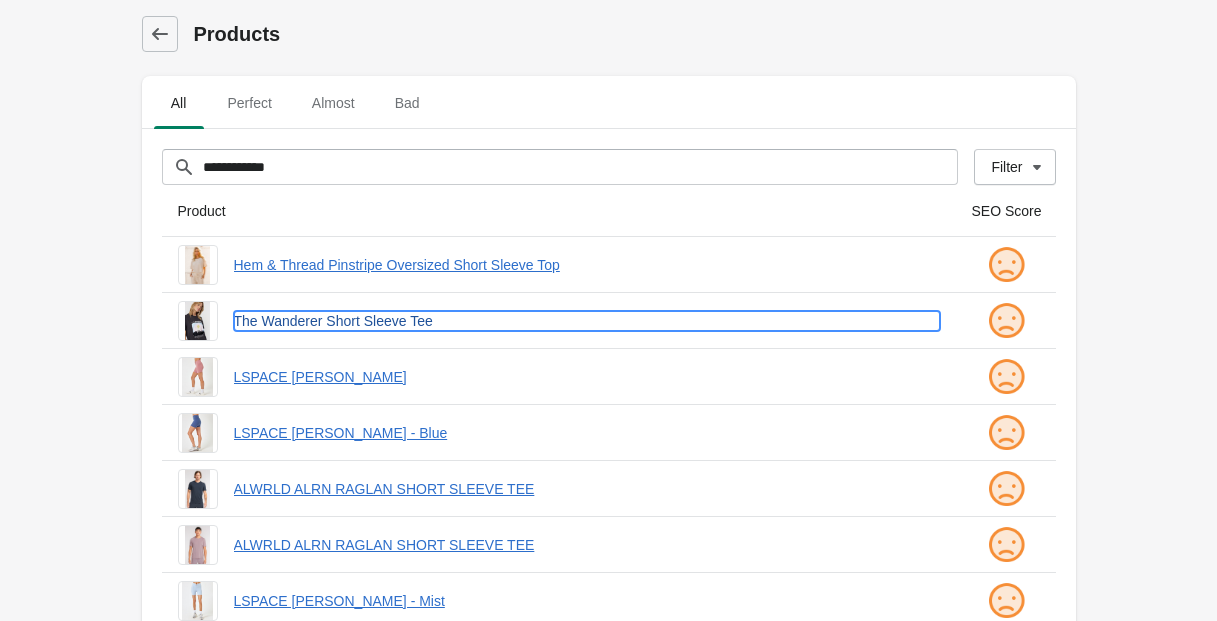 click on "The Wanderer Short Sleeve Tee" at bounding box center (587, 321) 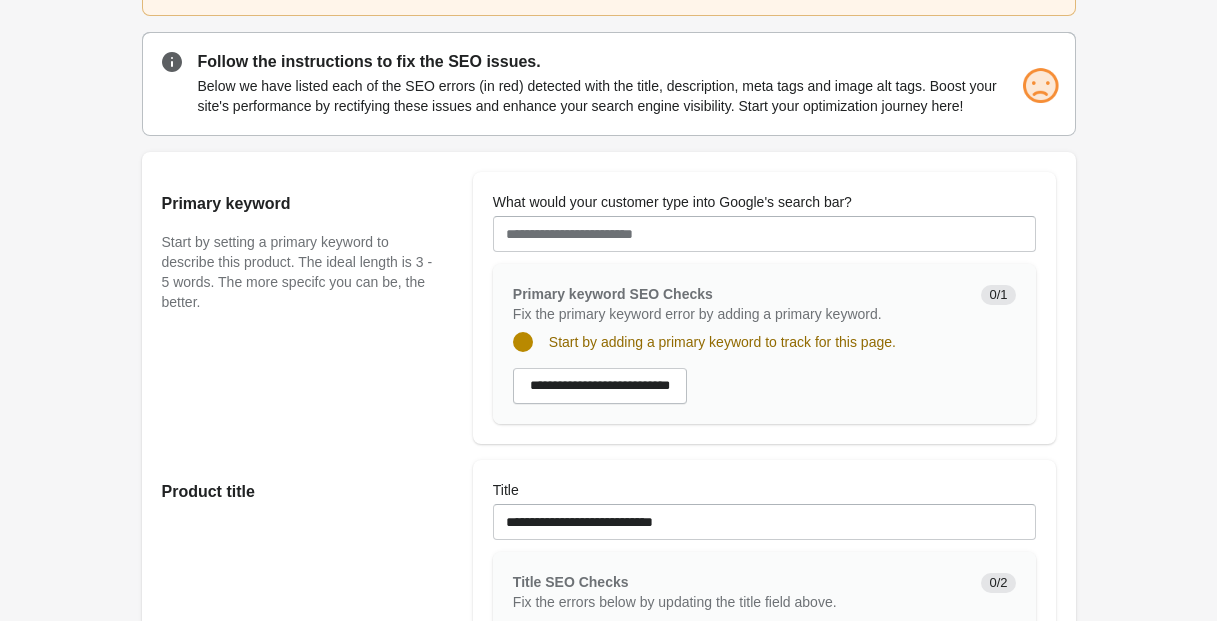 scroll, scrollTop: 203, scrollLeft: 0, axis: vertical 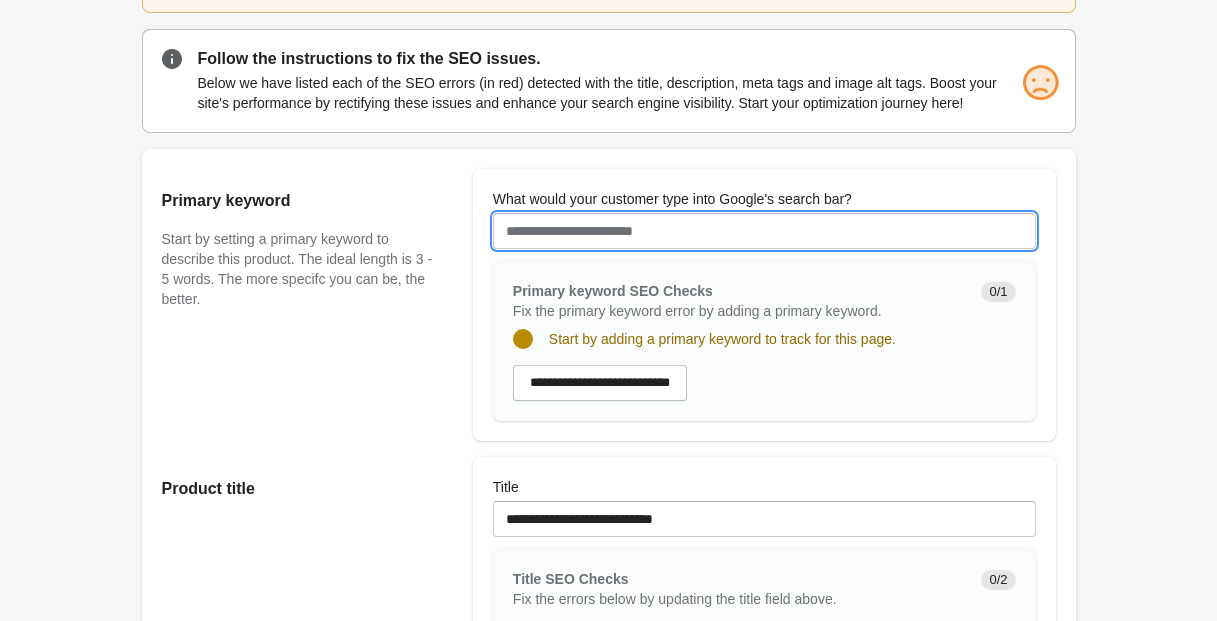 click on "What would your customer type into Google's search bar?" at bounding box center [764, 231] 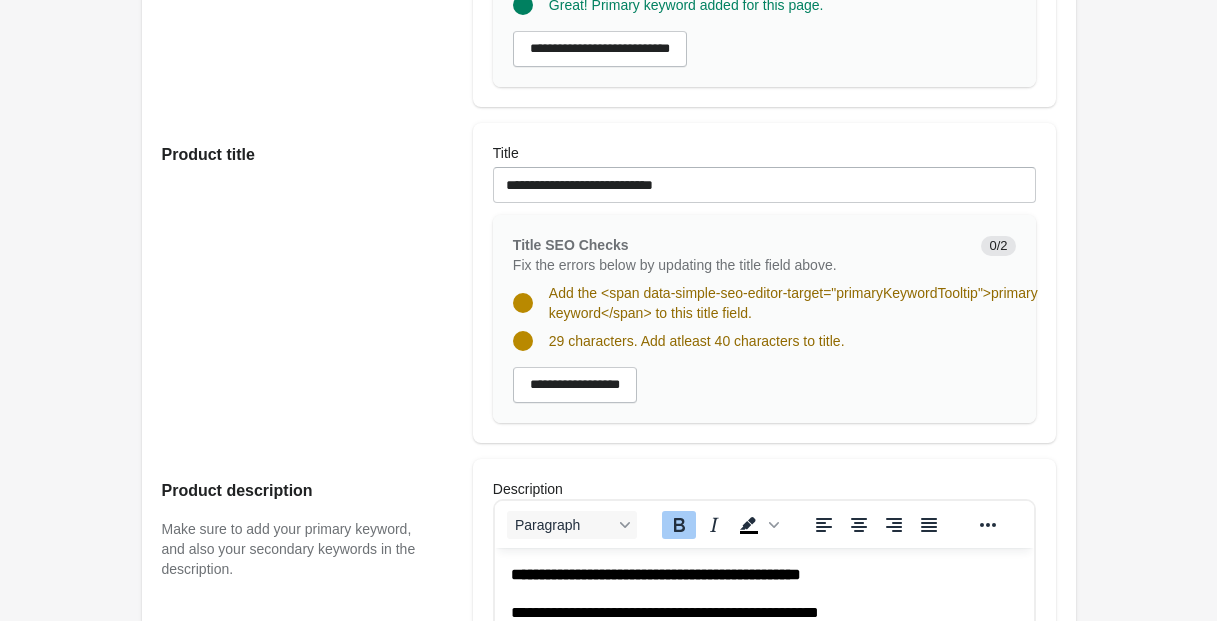 scroll, scrollTop: 566, scrollLeft: 0, axis: vertical 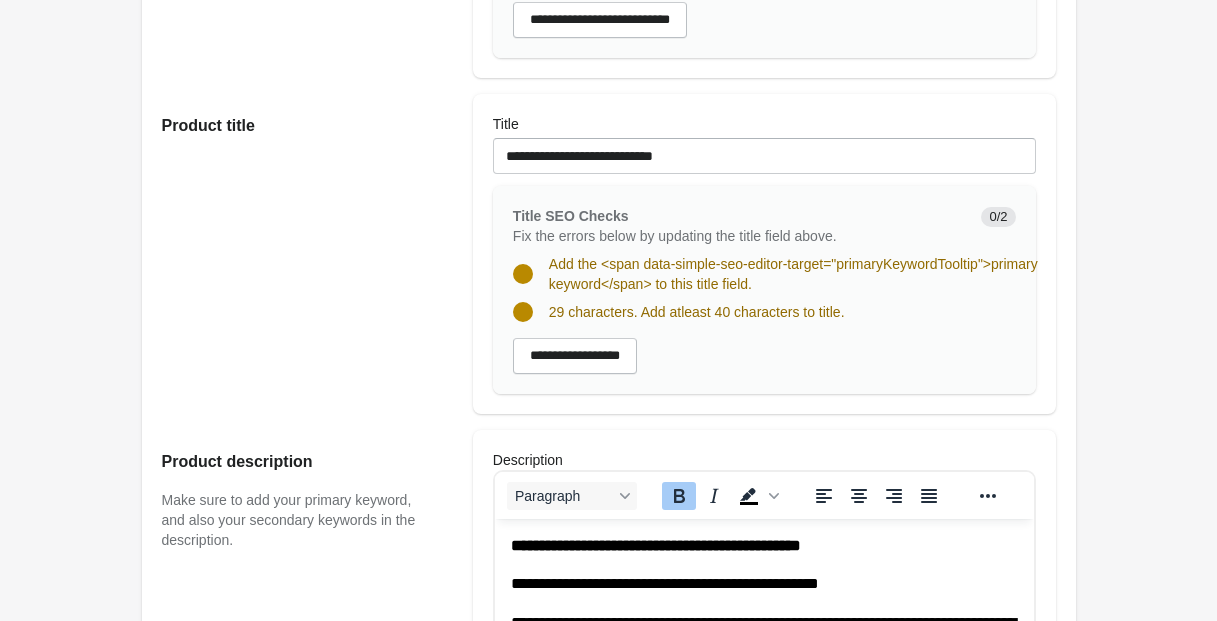 type on "*********" 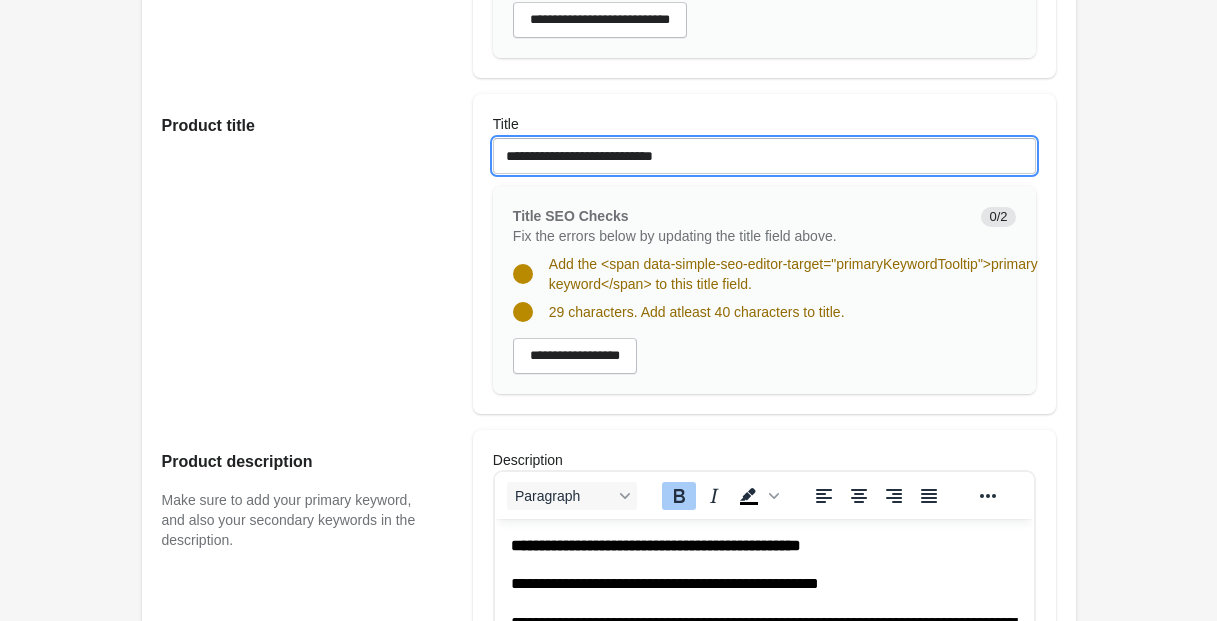 click on "**********" at bounding box center (764, 156) 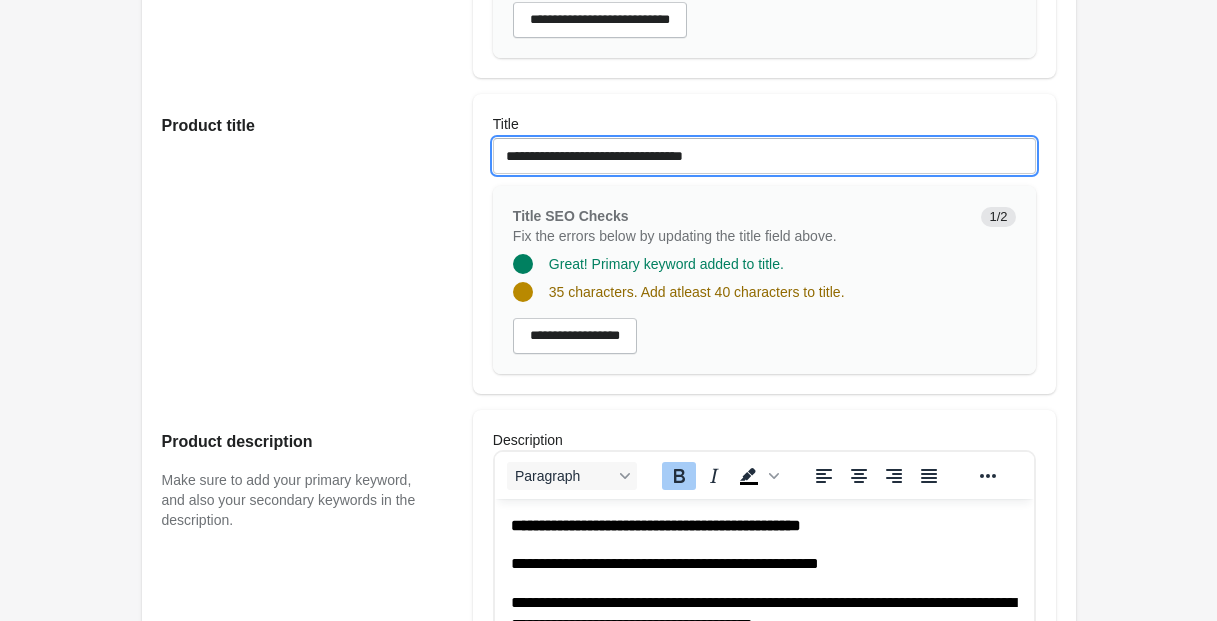 click on "**********" at bounding box center [764, 156] 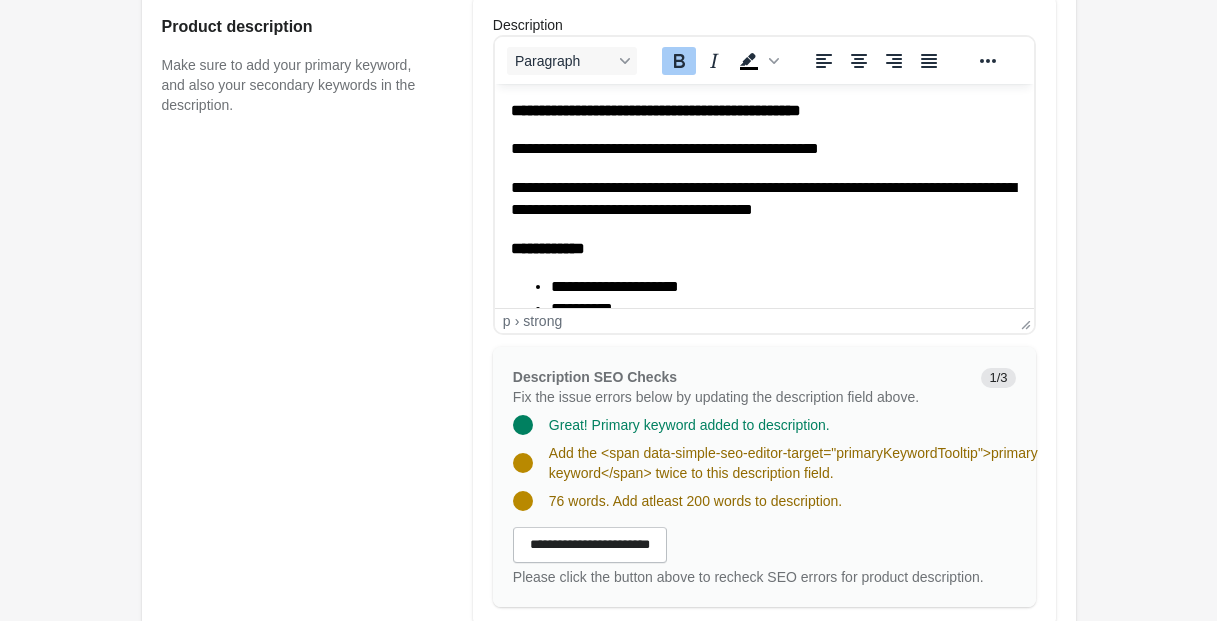 scroll, scrollTop: 987, scrollLeft: 0, axis: vertical 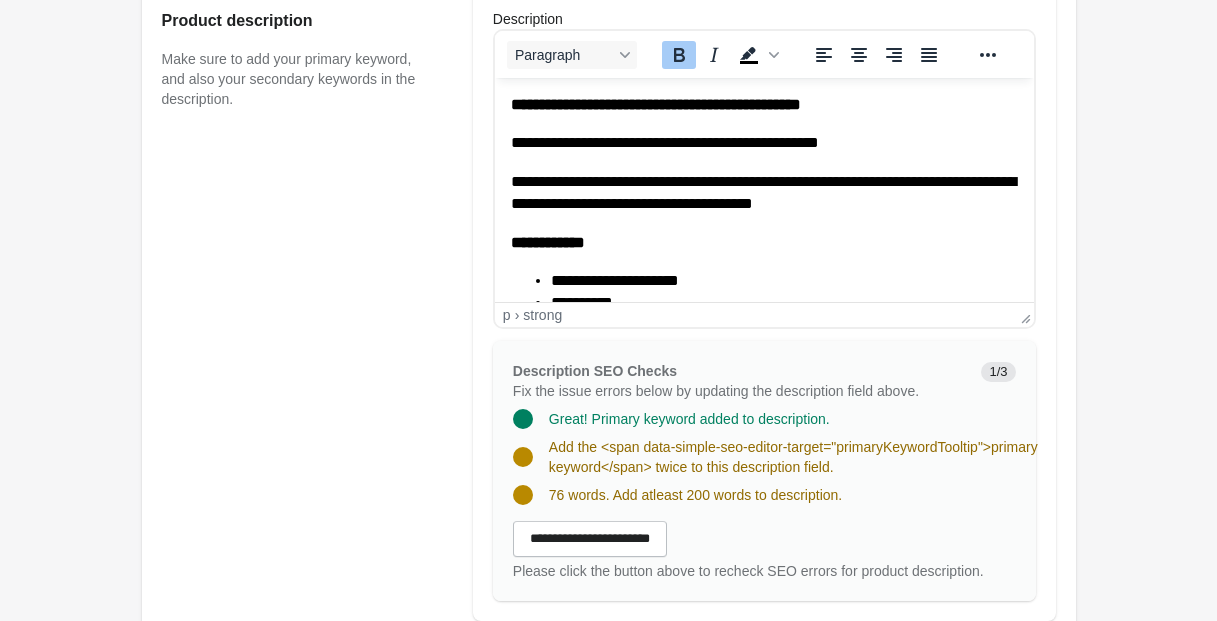 type on "**********" 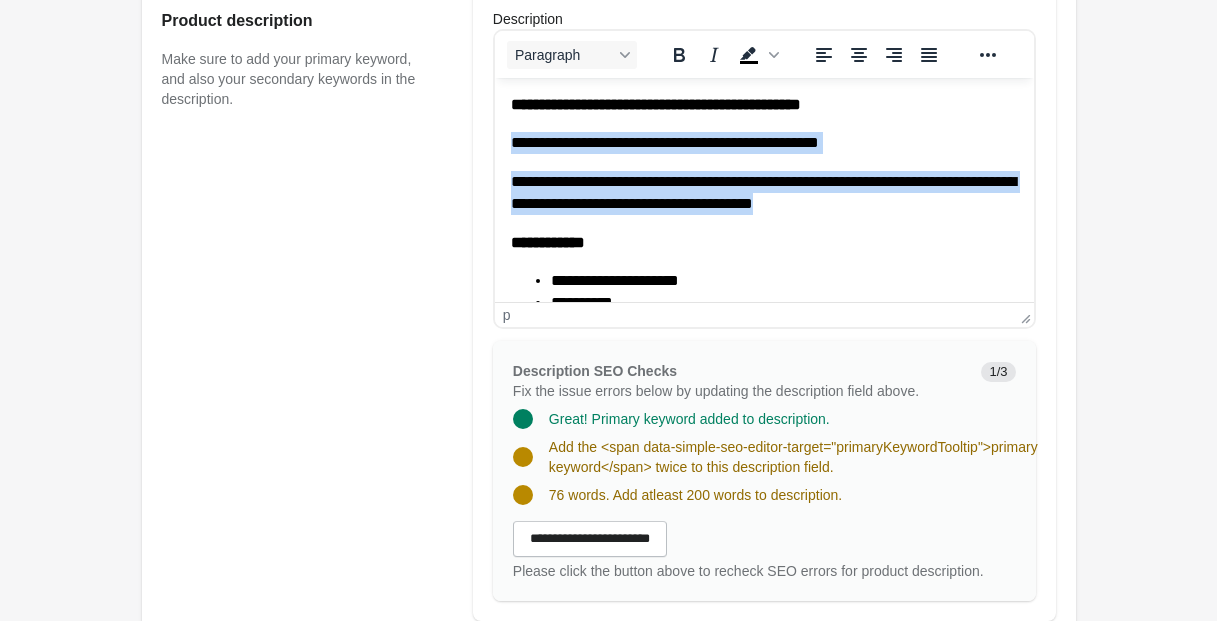 drag, startPoint x: 510, startPoint y: 145, endPoint x: 1040, endPoint y: 220, distance: 535.2803 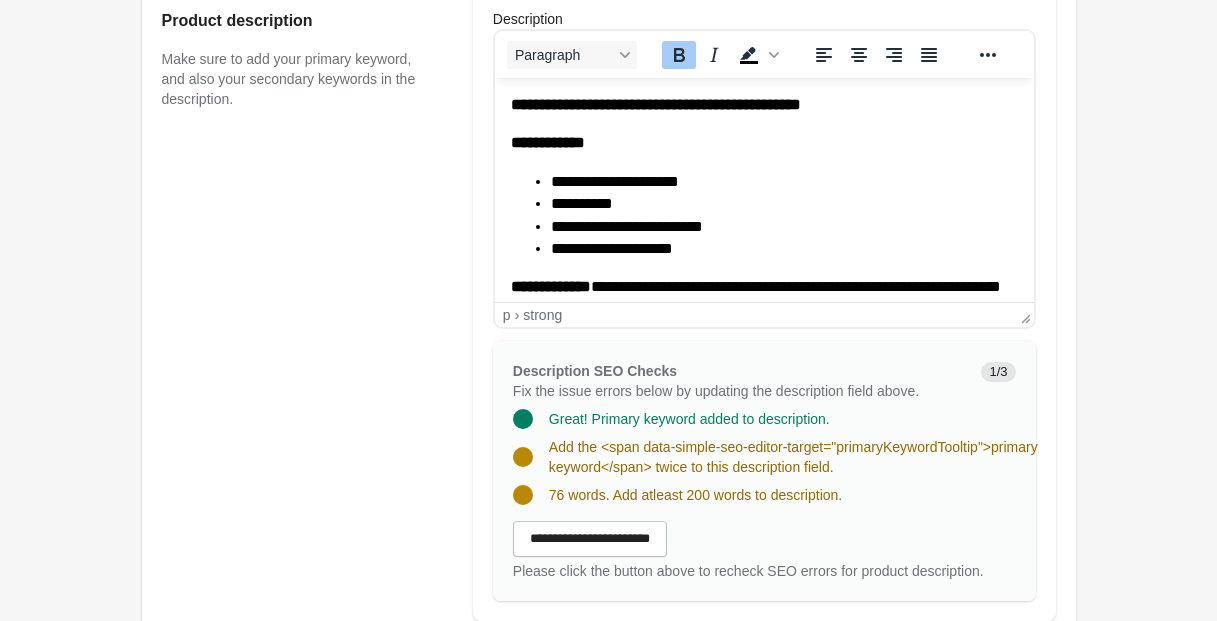 click on "**********" at bounding box center [763, 105] 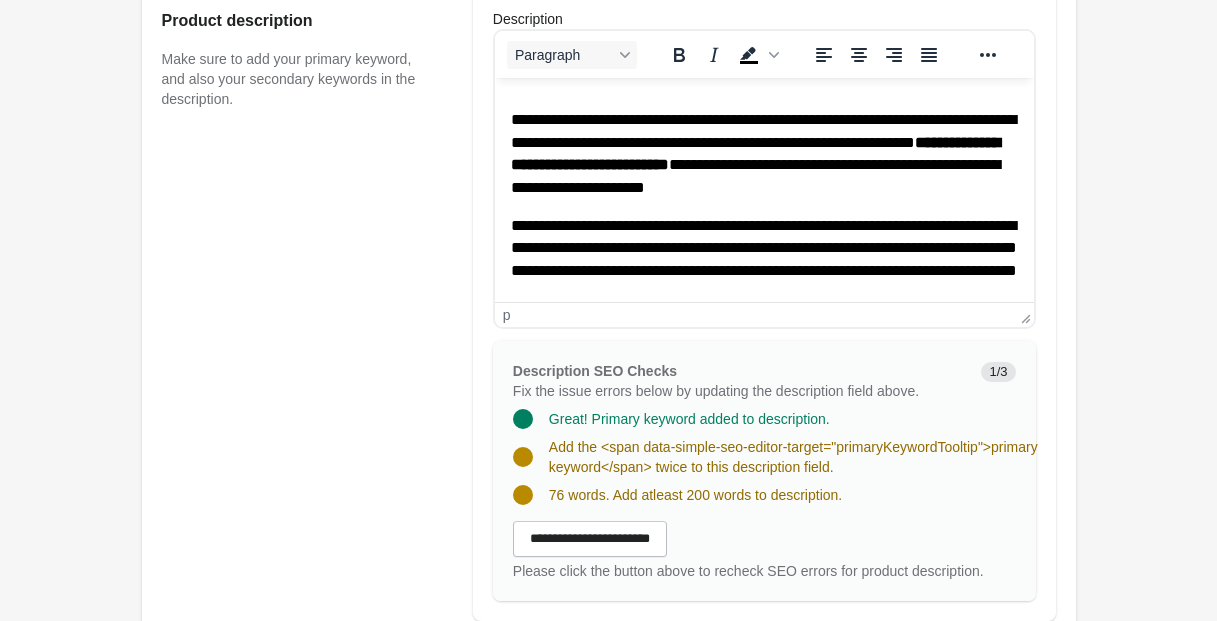 scroll, scrollTop: 355, scrollLeft: 0, axis: vertical 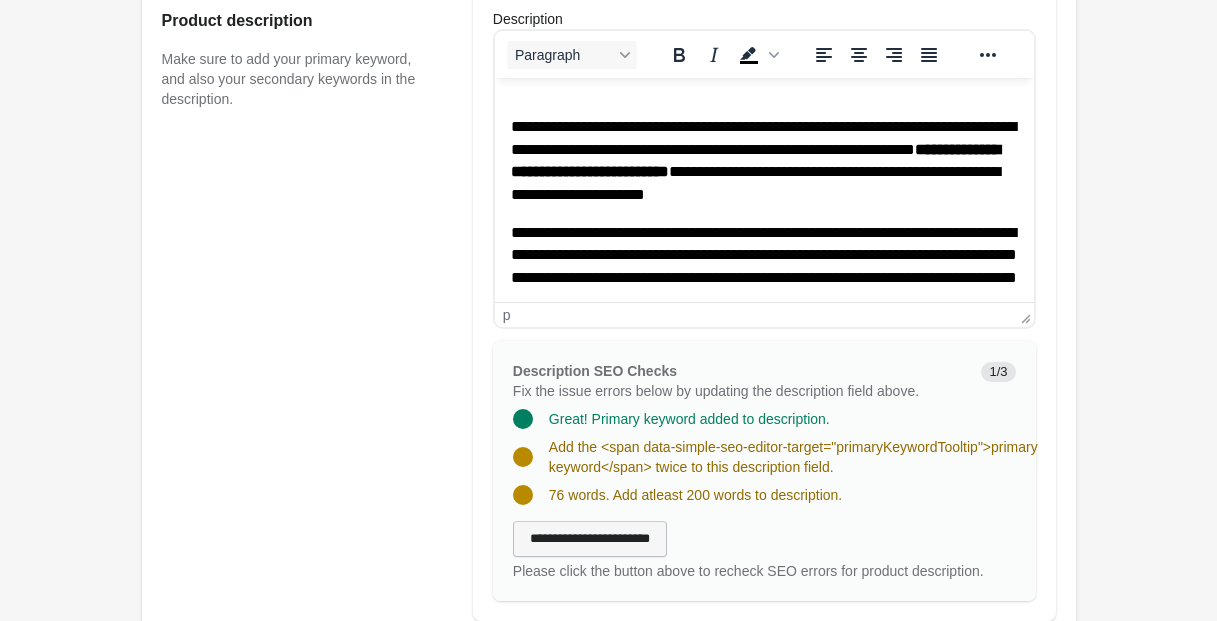 click on "**********" at bounding box center [590, 539] 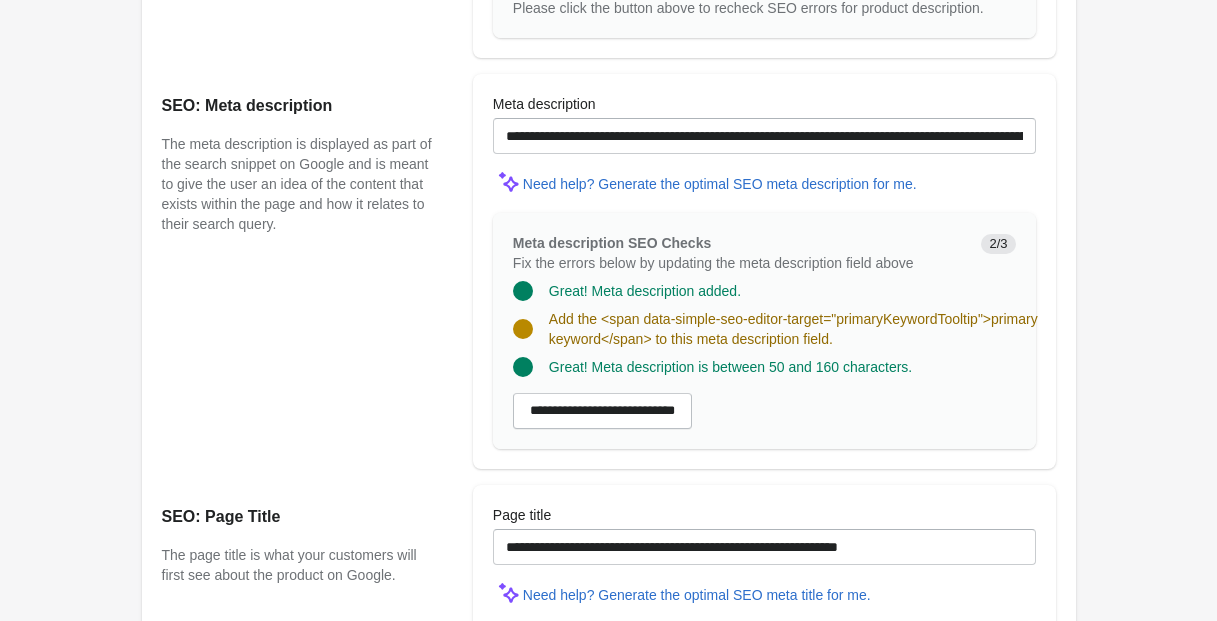 scroll, scrollTop: 1535, scrollLeft: 0, axis: vertical 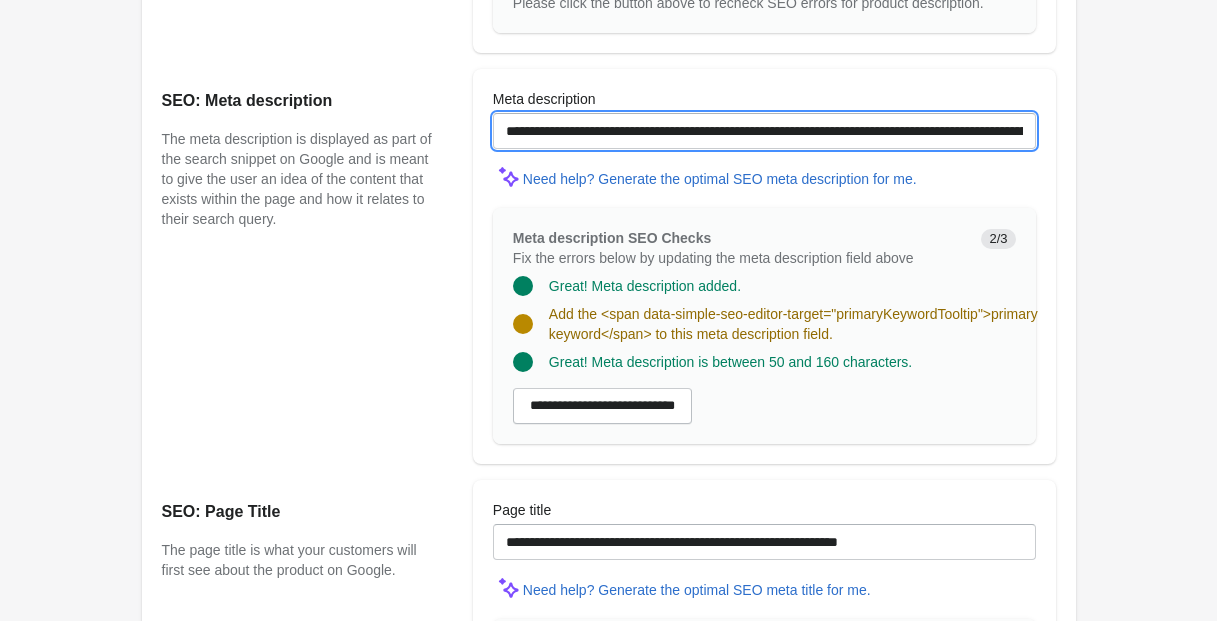 drag, startPoint x: 663, startPoint y: 151, endPoint x: 544, endPoint y: 153, distance: 119.01681 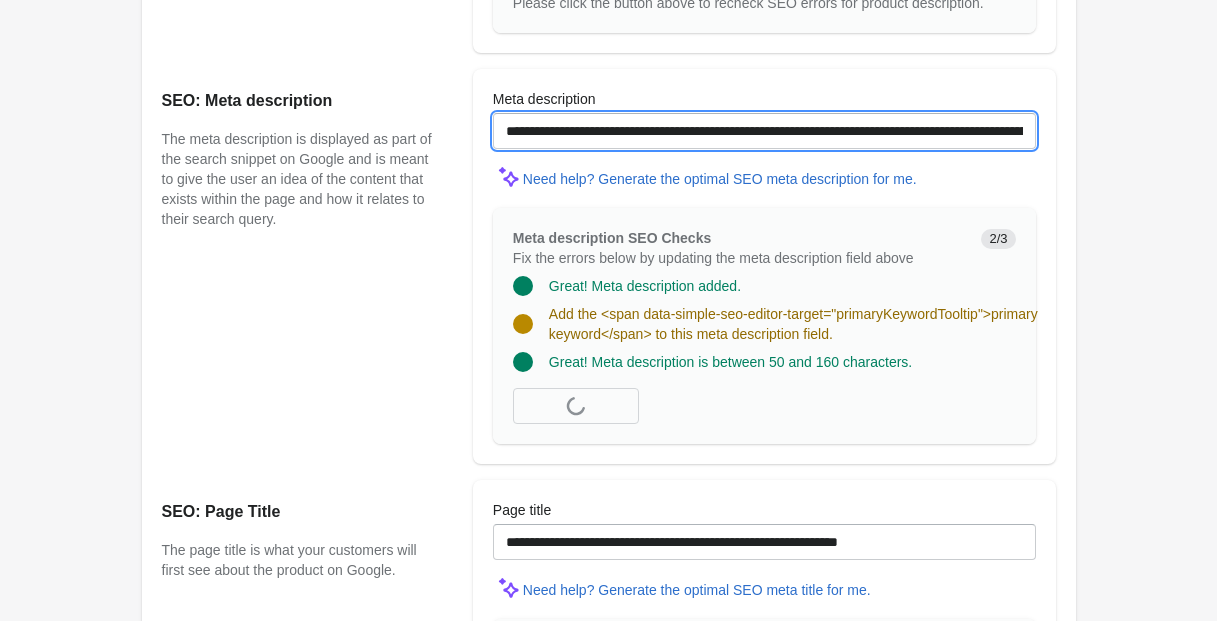scroll, scrollTop: 0, scrollLeft: 1, axis: horizontal 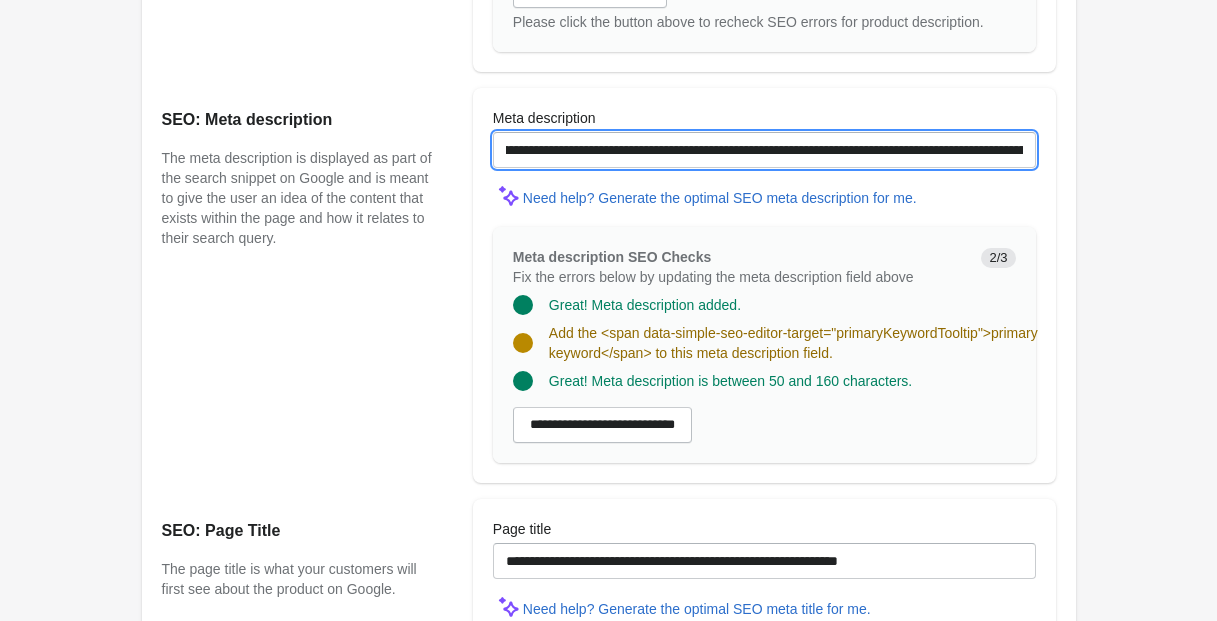 click on "**********" at bounding box center [764, 150] 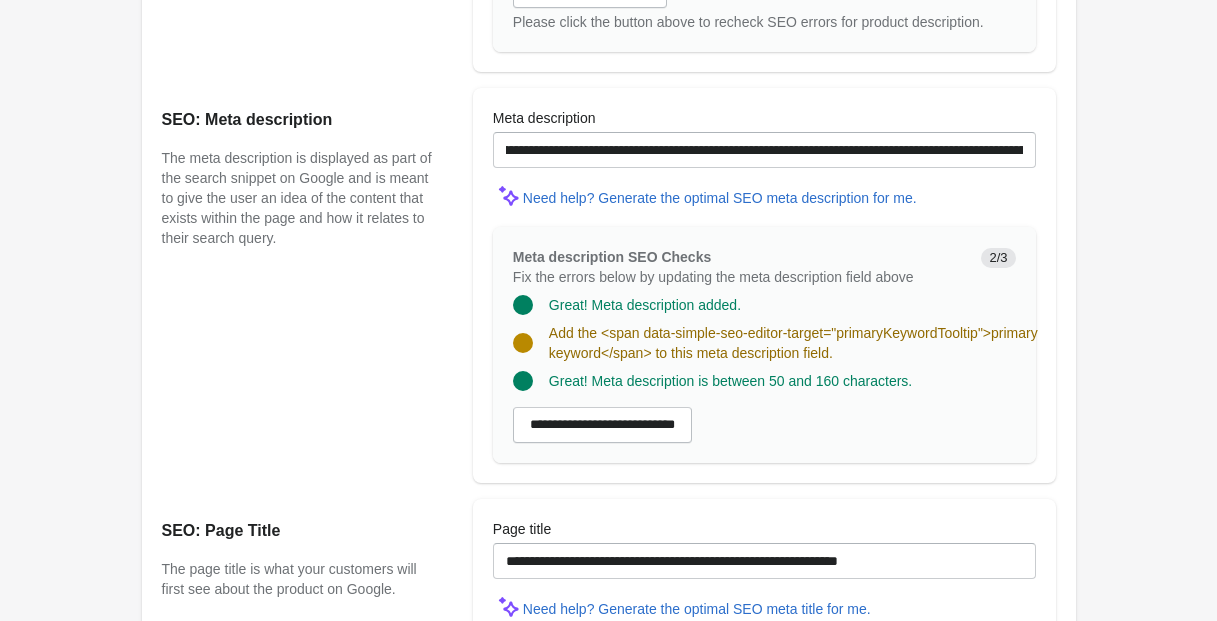 scroll, scrollTop: 0, scrollLeft: 0, axis: both 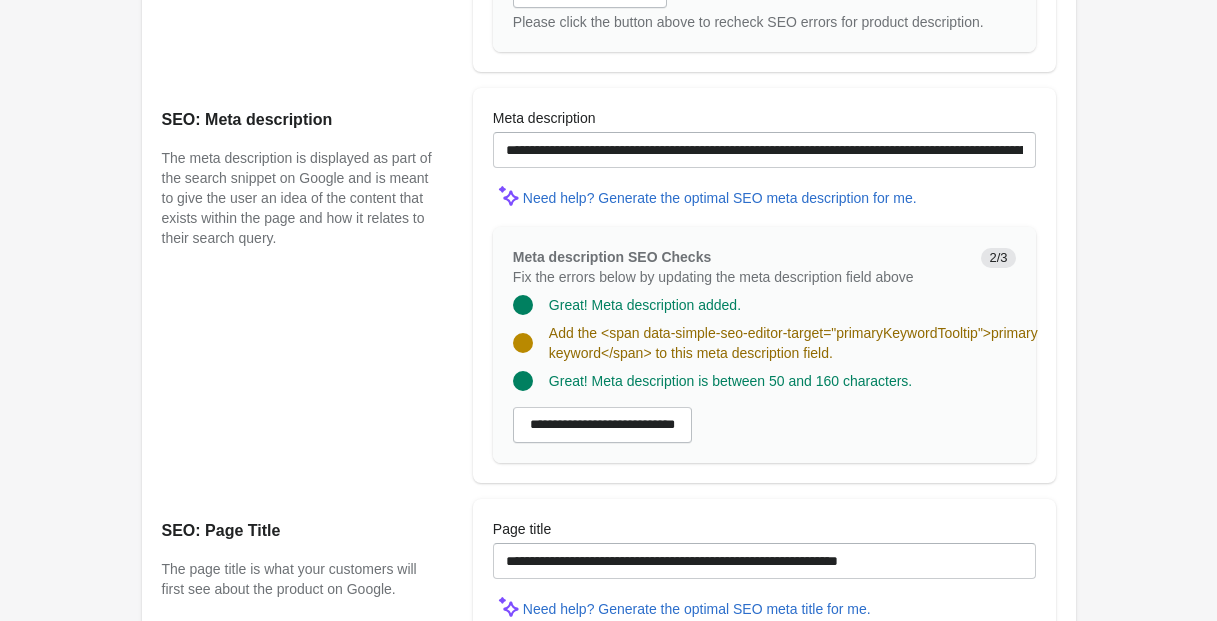 click on "**********" at bounding box center [602, 425] 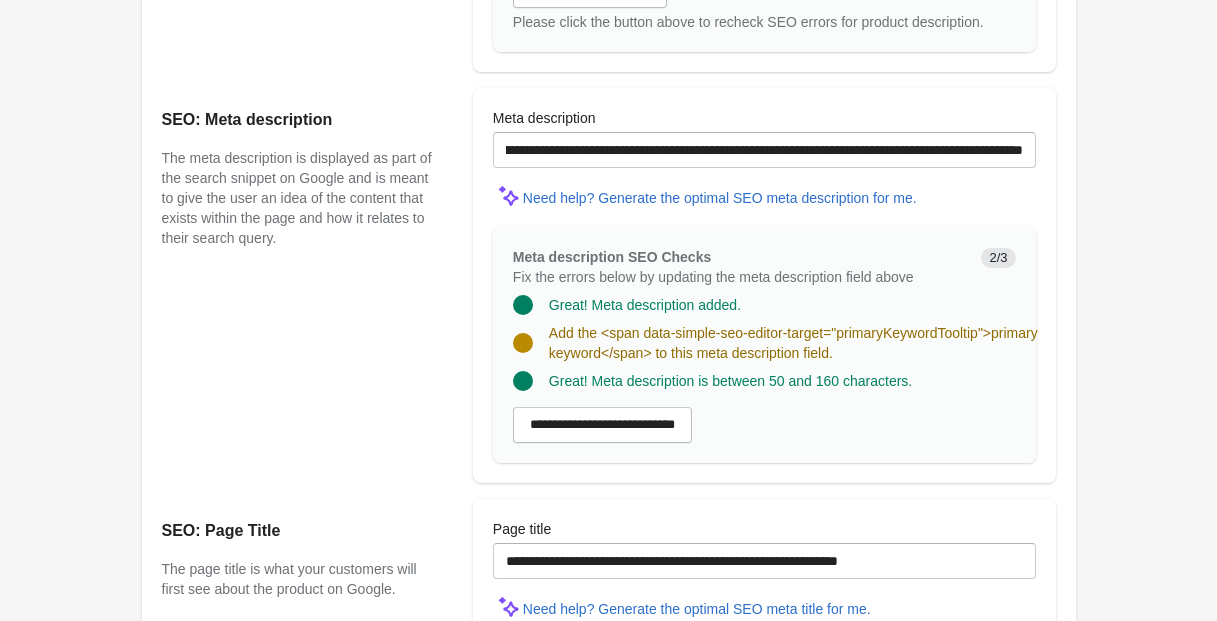 scroll, scrollTop: 0, scrollLeft: 380, axis: horizontal 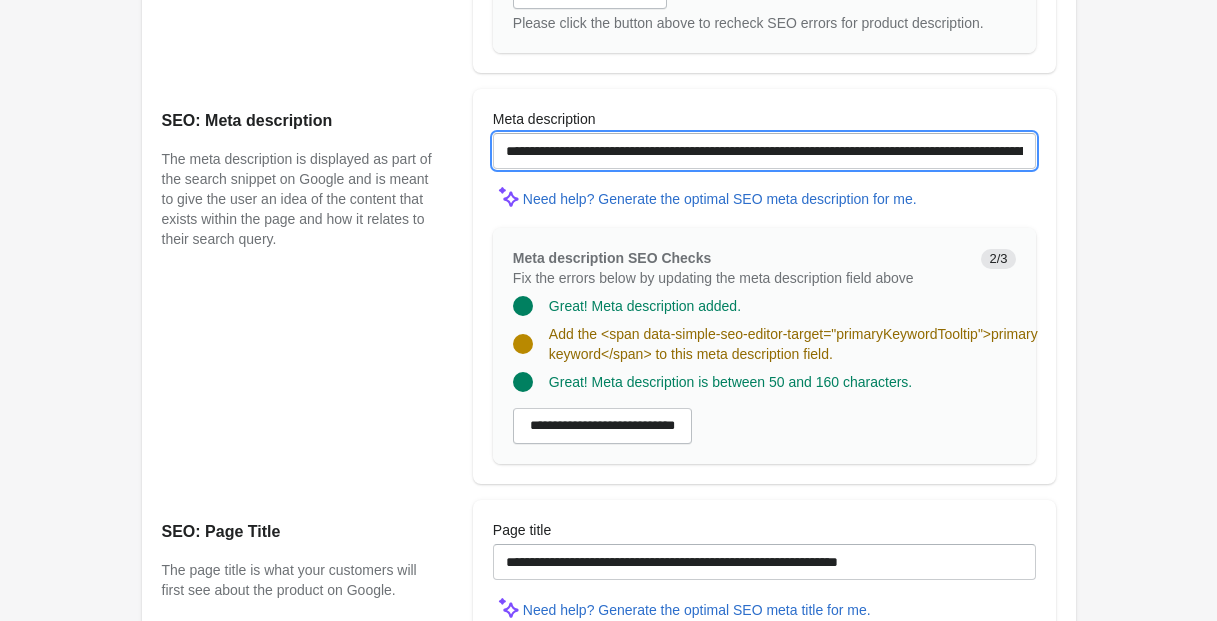 click on "**********" at bounding box center (764, 151) 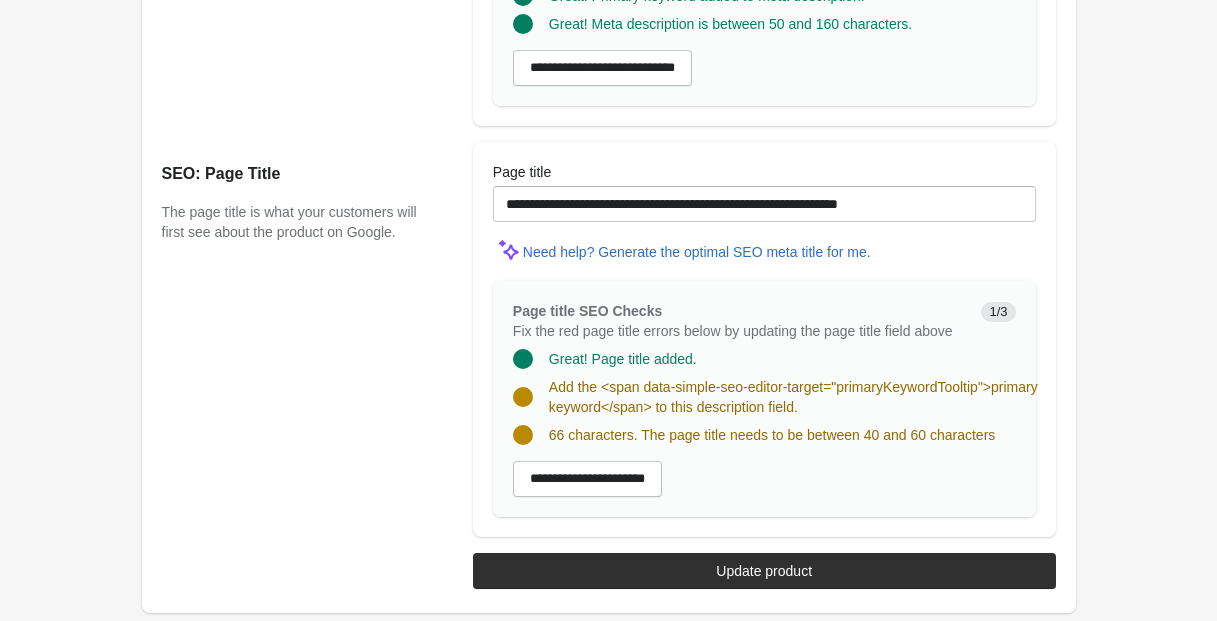 scroll, scrollTop: 1929, scrollLeft: 0, axis: vertical 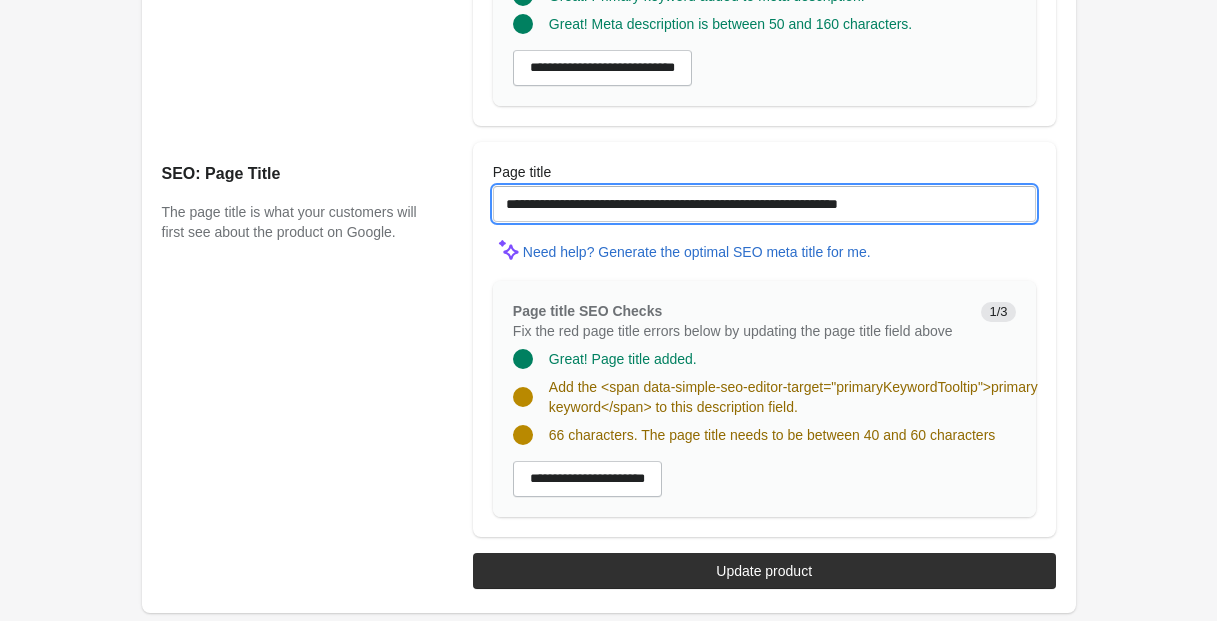 click on "**********" at bounding box center (764, 204) 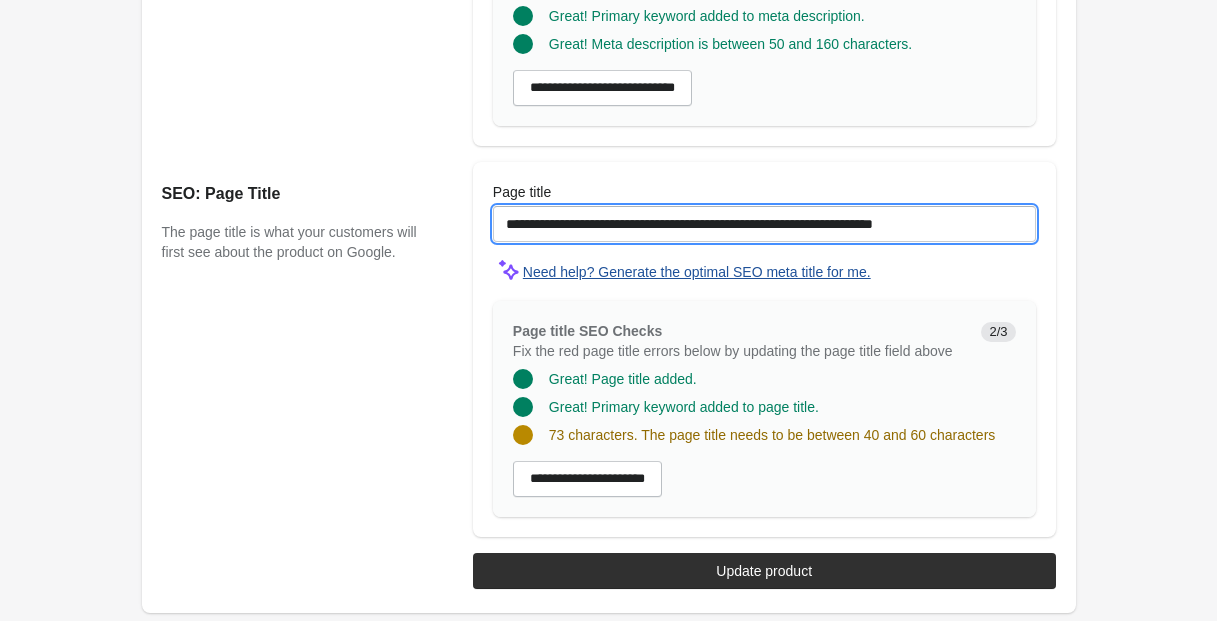 scroll, scrollTop: 1889, scrollLeft: 0, axis: vertical 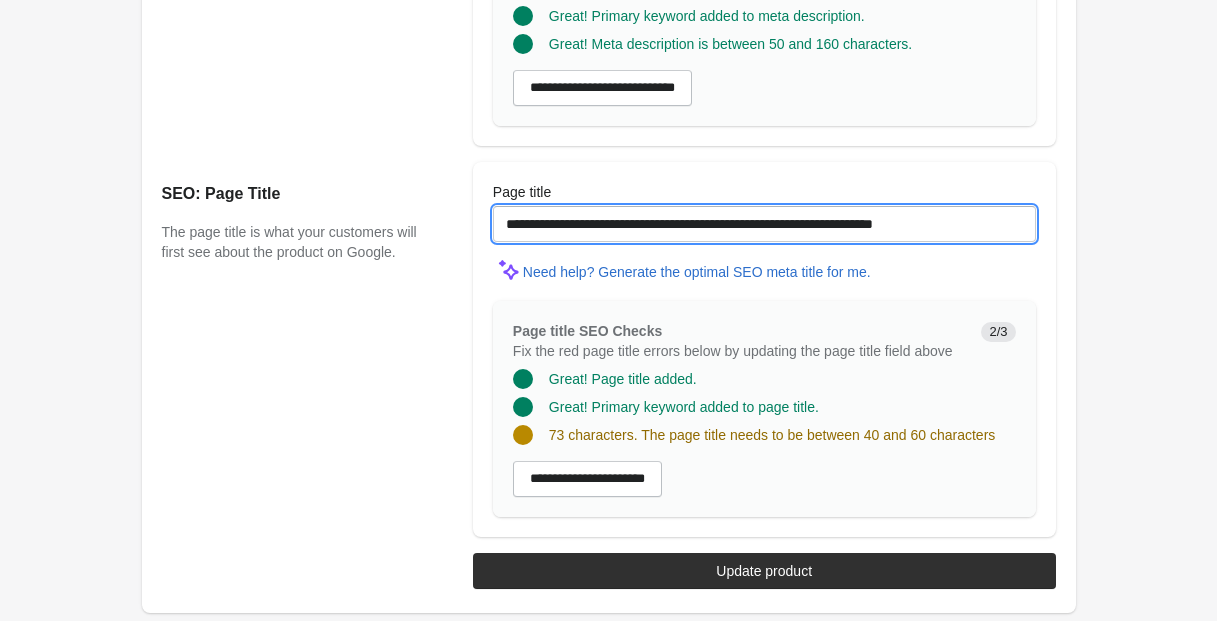 click on "**********" at bounding box center [764, 224] 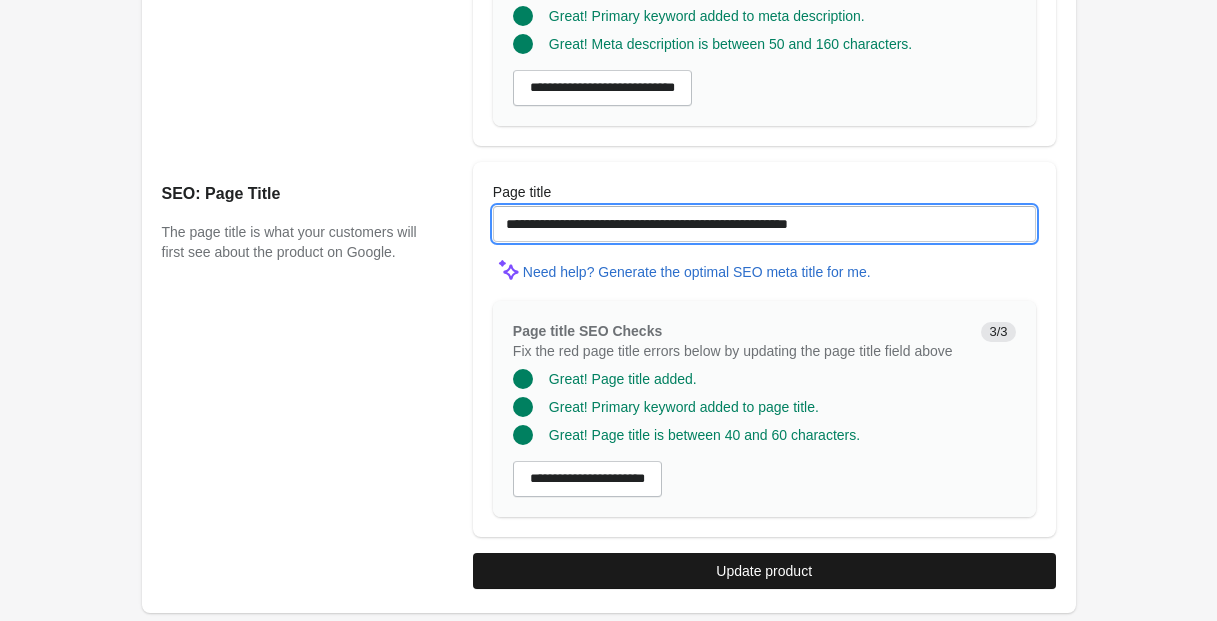 type on "**********" 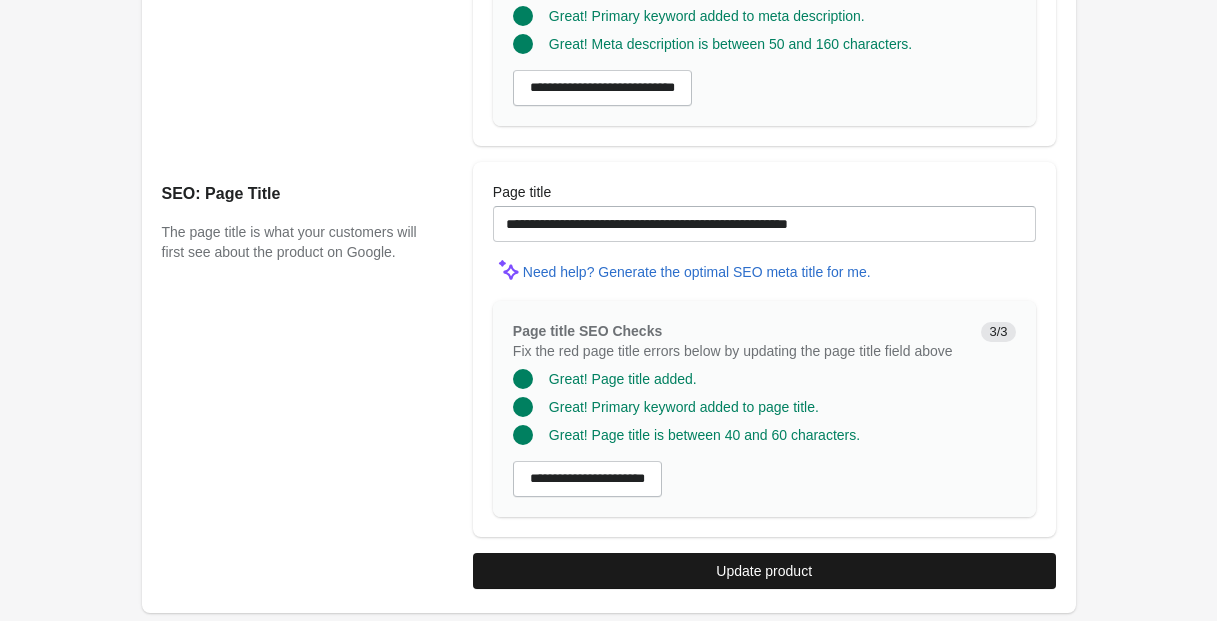 click on "Update product" at bounding box center [764, 571] 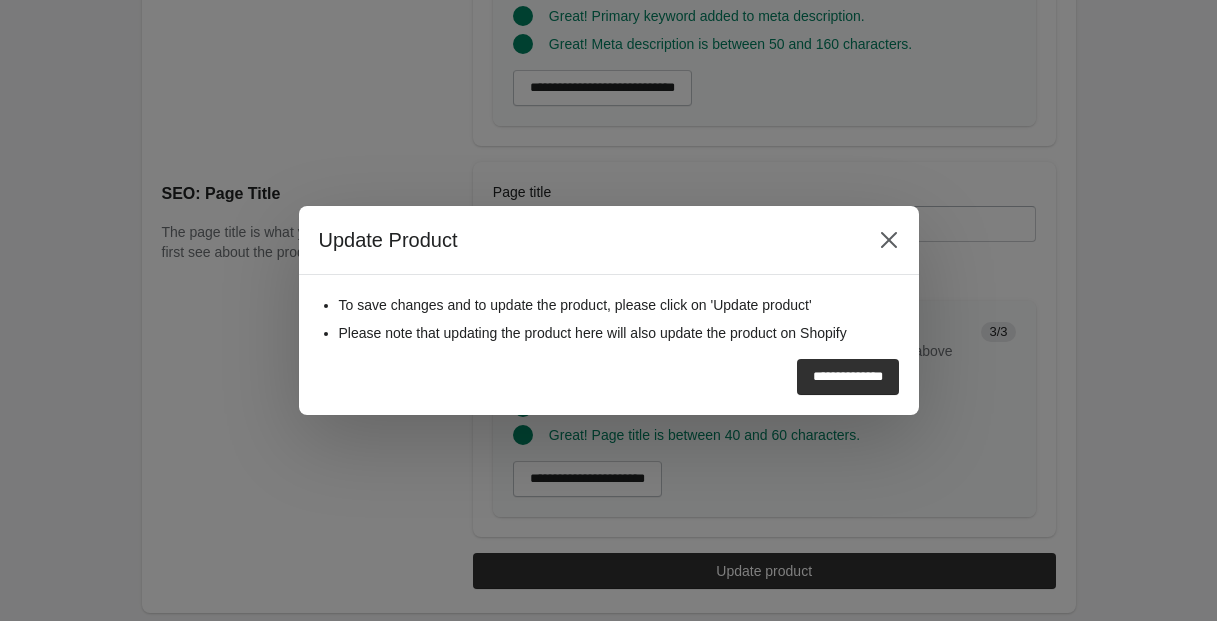 click on "**********" at bounding box center (848, 377) 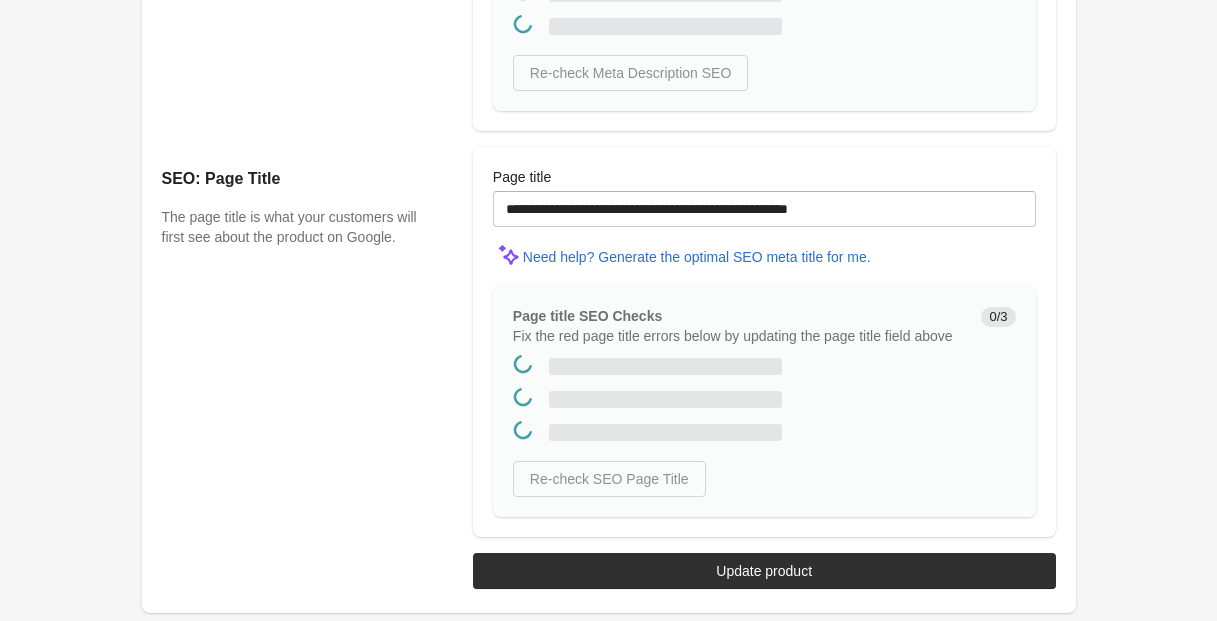 scroll, scrollTop: 0, scrollLeft: 0, axis: both 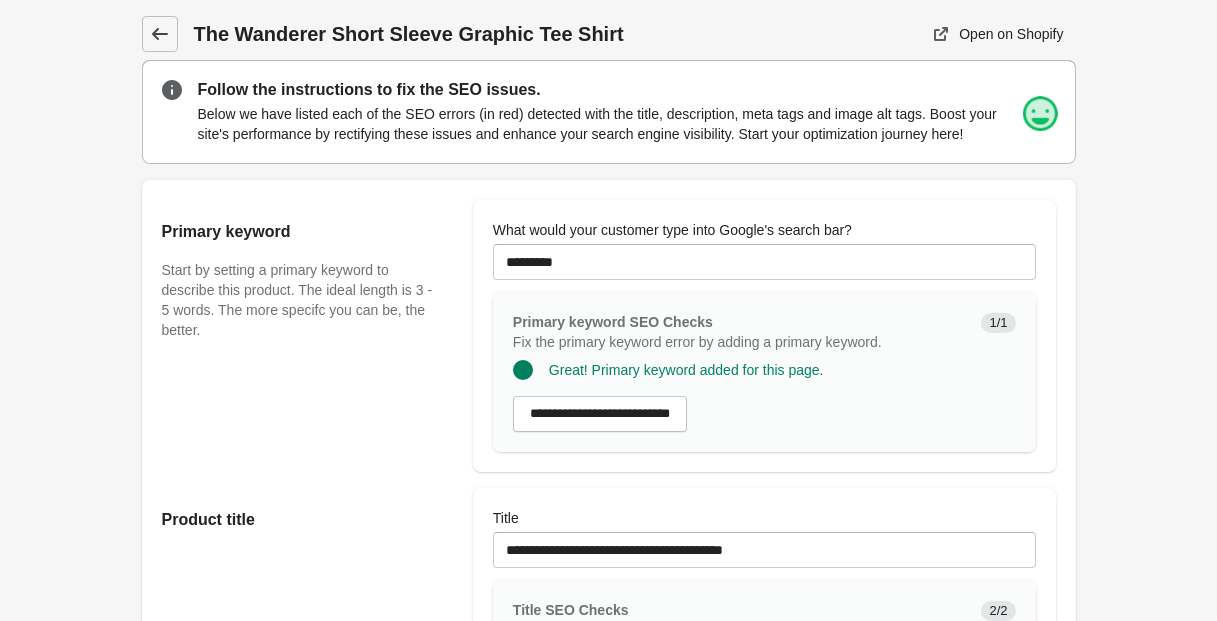 click 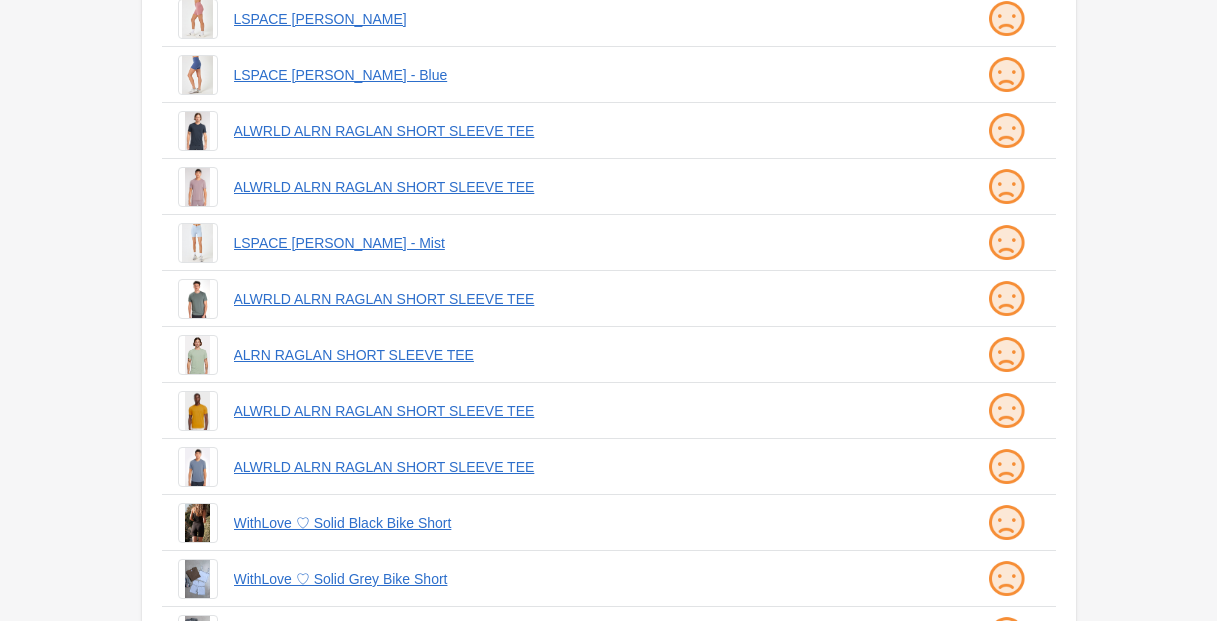 scroll, scrollTop: 367, scrollLeft: 0, axis: vertical 